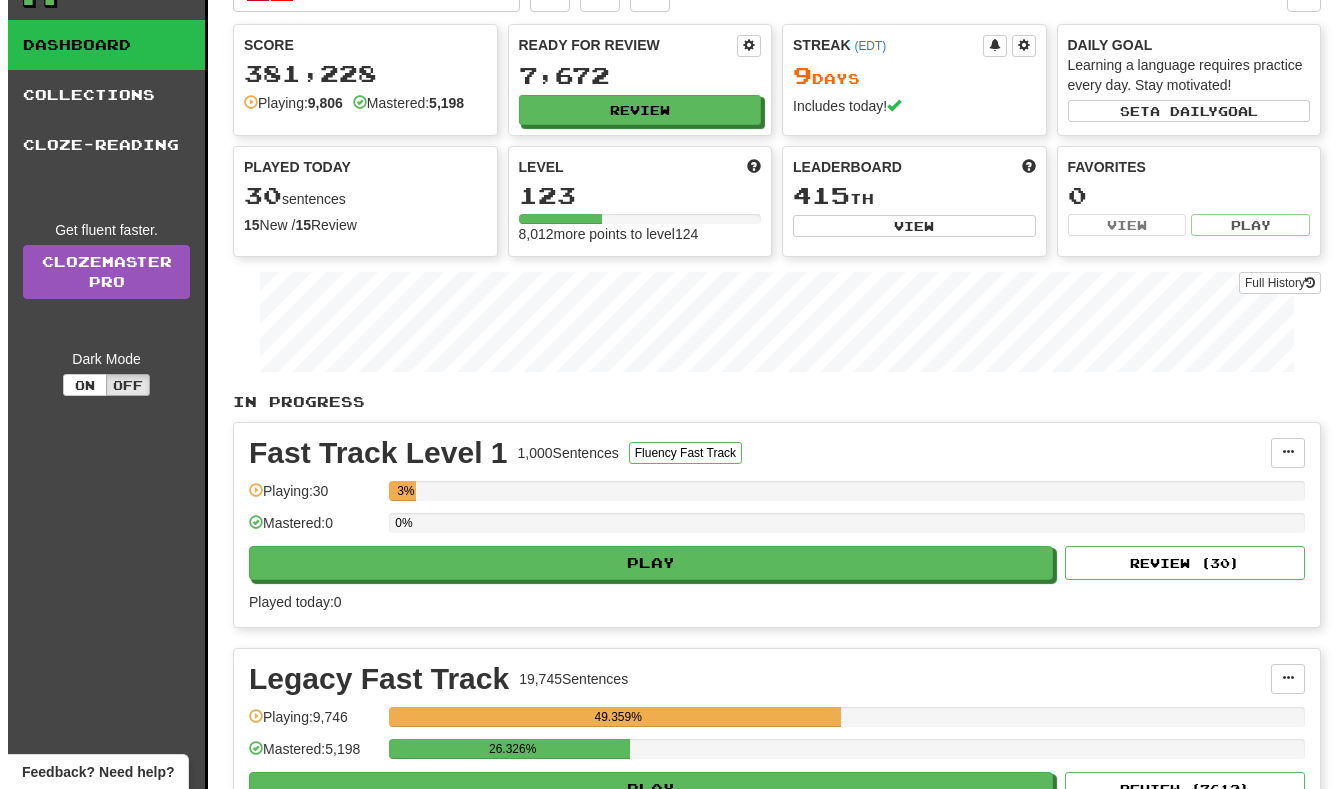 scroll, scrollTop: 0, scrollLeft: 0, axis: both 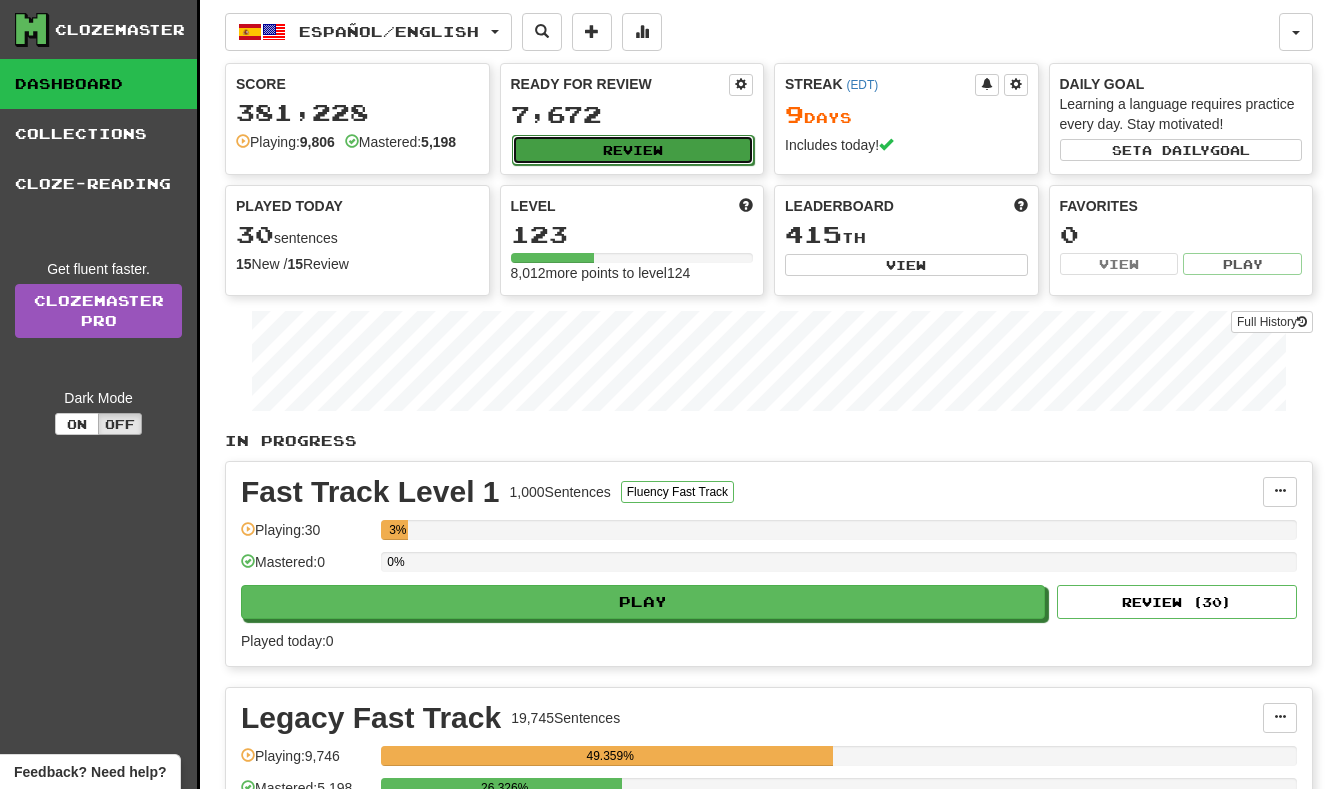 click on "Review" at bounding box center [633, 150] 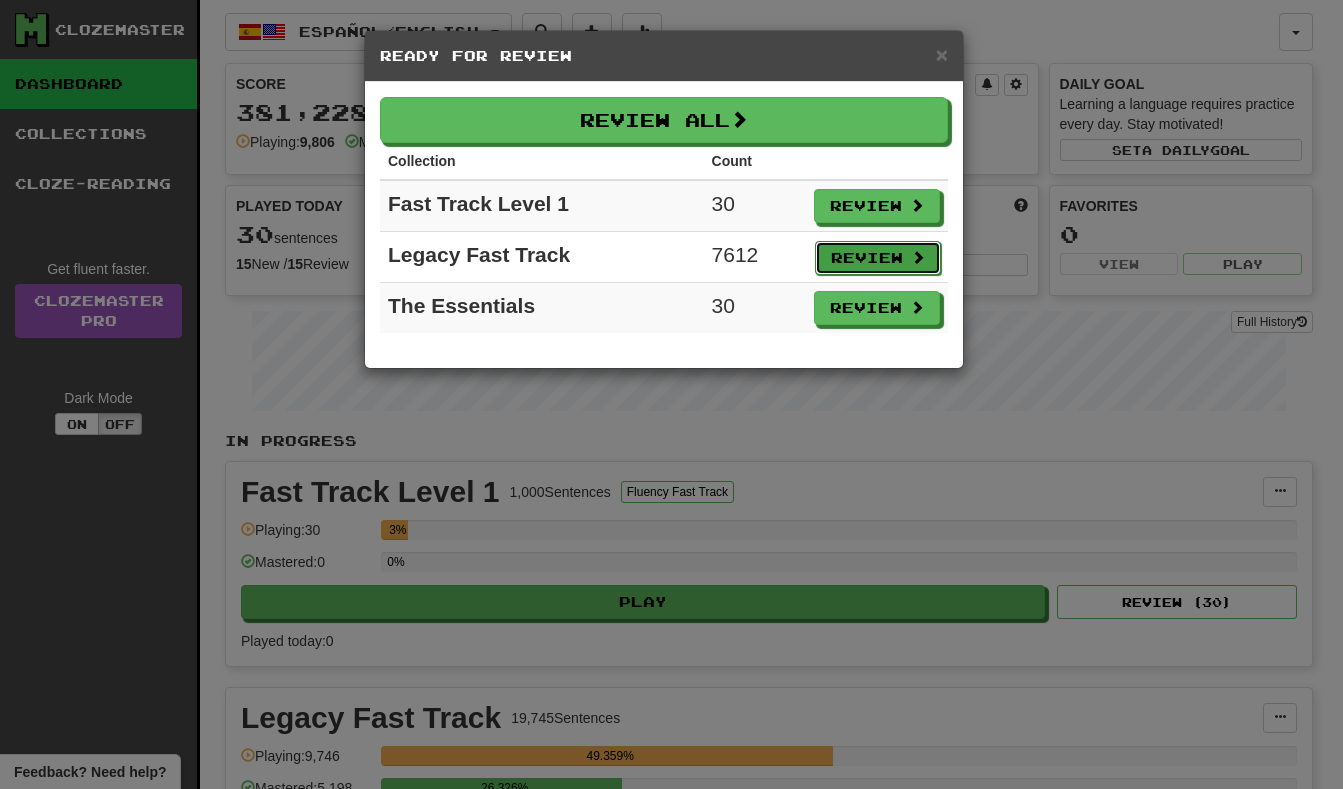 click on "Review" at bounding box center (878, 258) 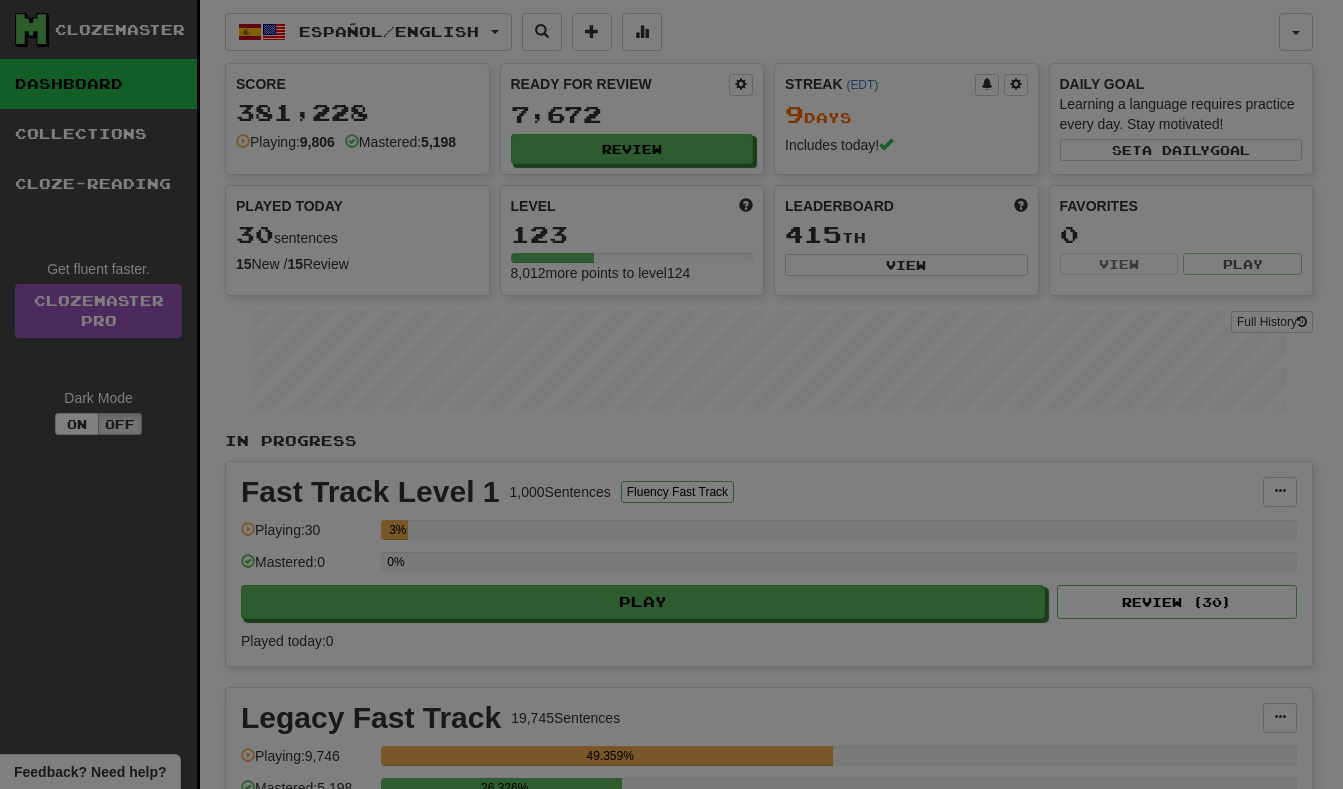 select on "**" 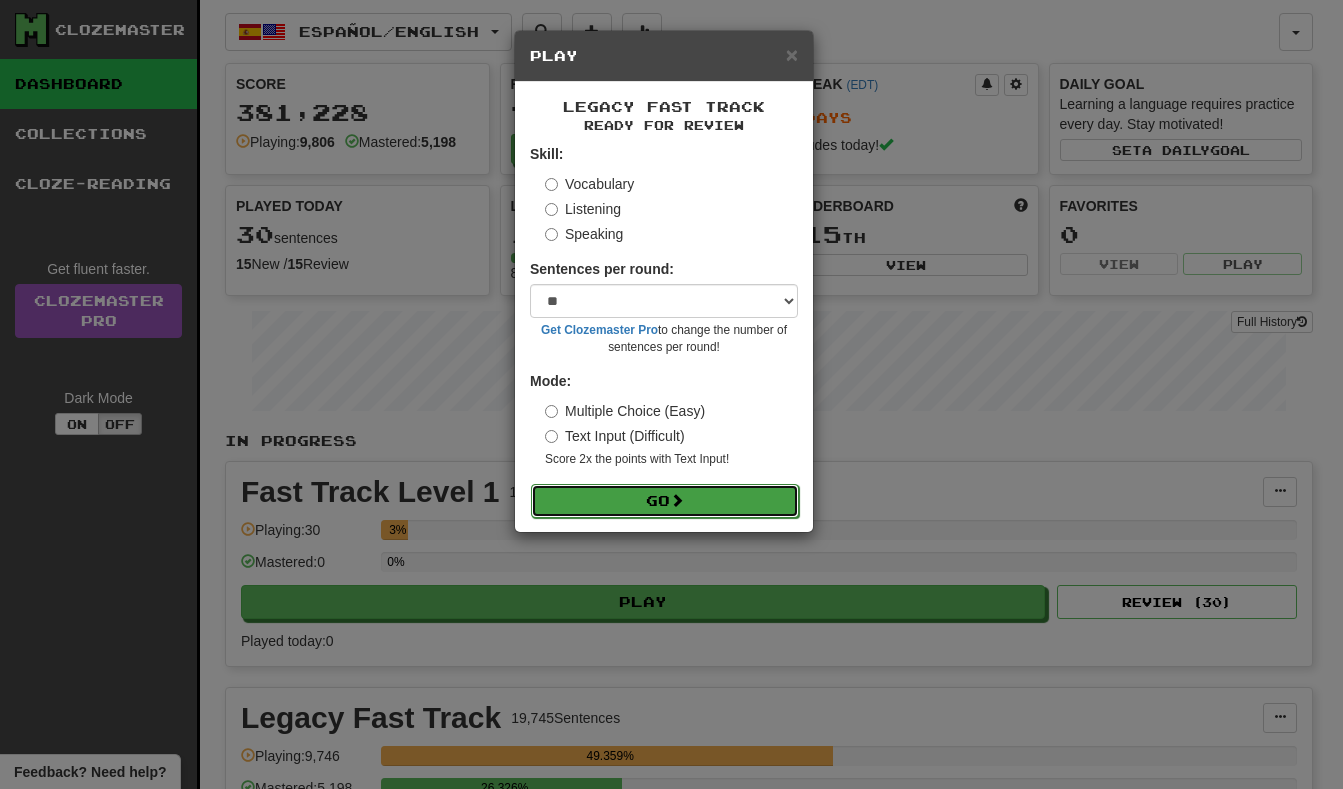 click on "Go" at bounding box center (665, 501) 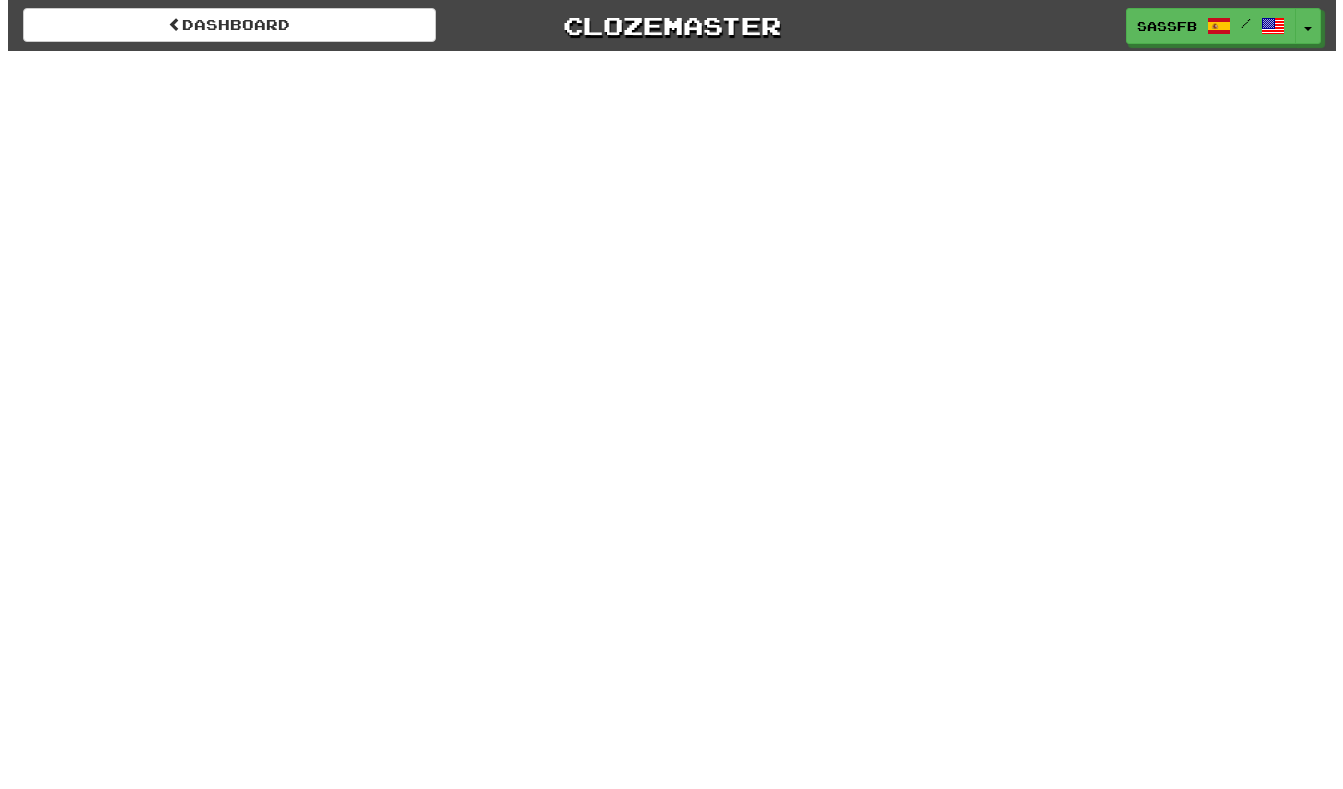 scroll, scrollTop: 0, scrollLeft: 0, axis: both 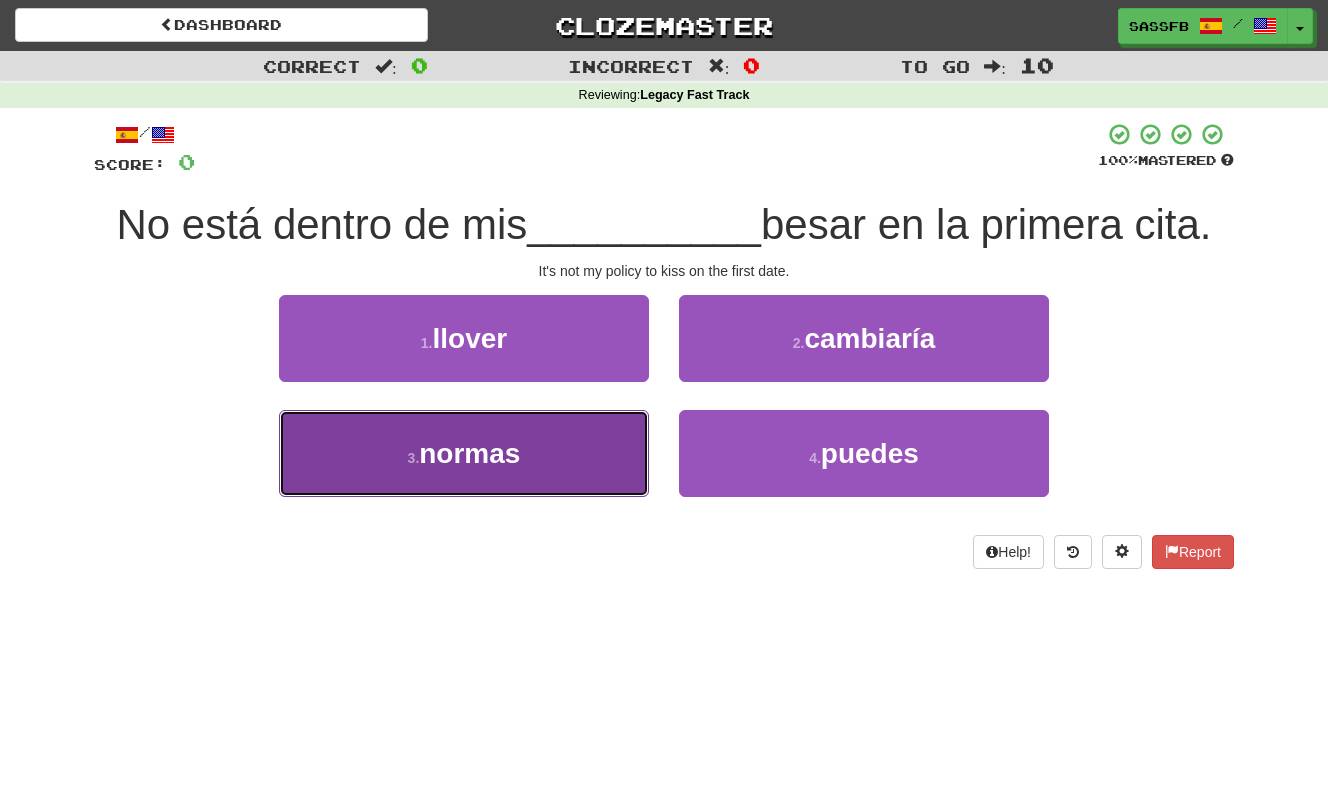 click on "3 .  normas" at bounding box center (464, 453) 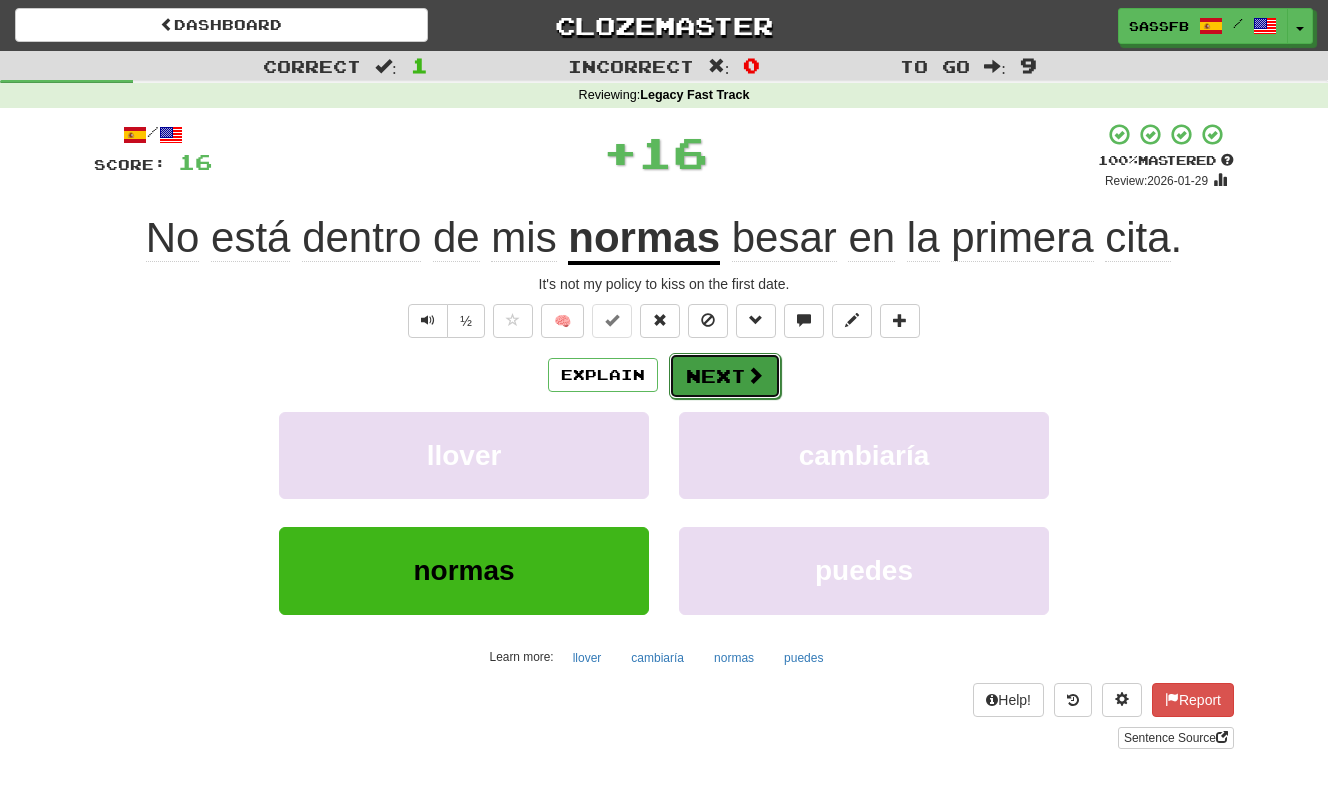 click on "Next" at bounding box center (725, 376) 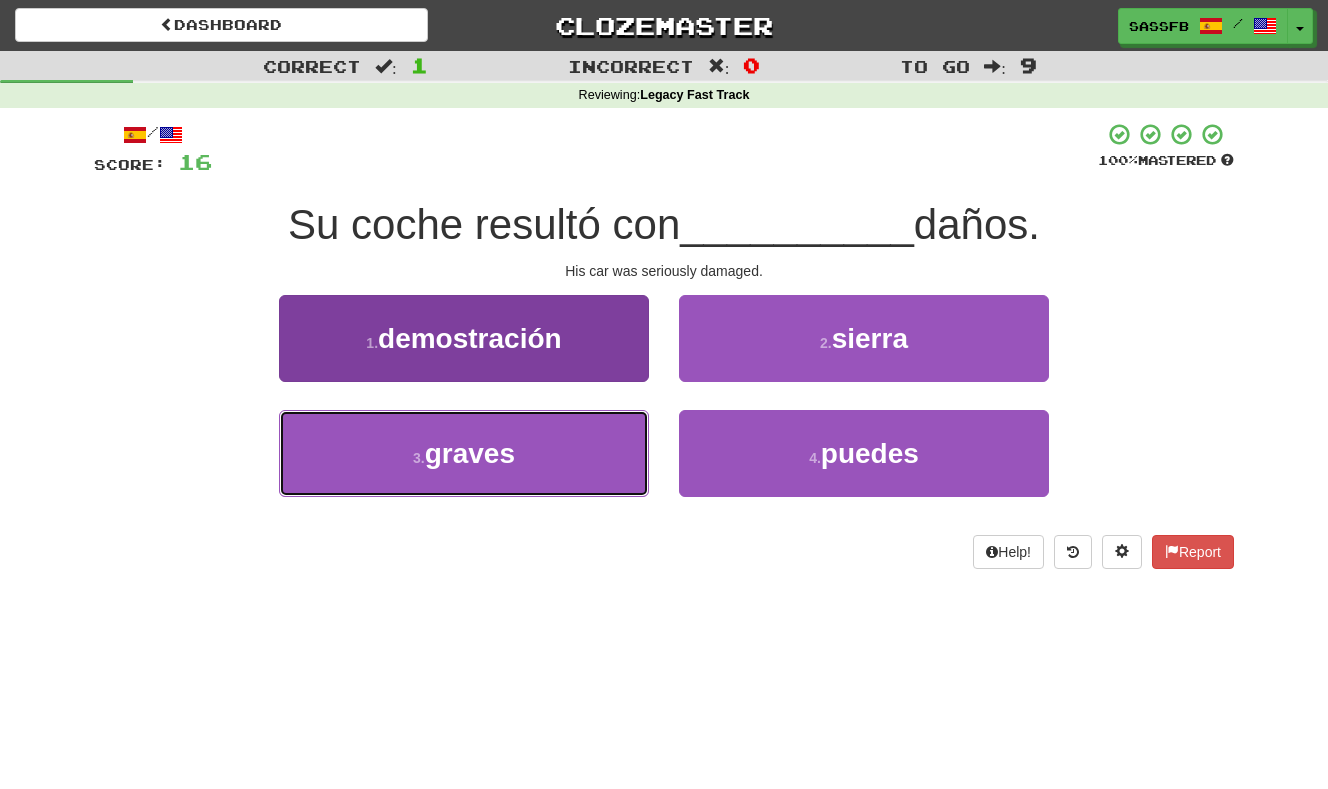 click on "3 .  graves" at bounding box center [464, 453] 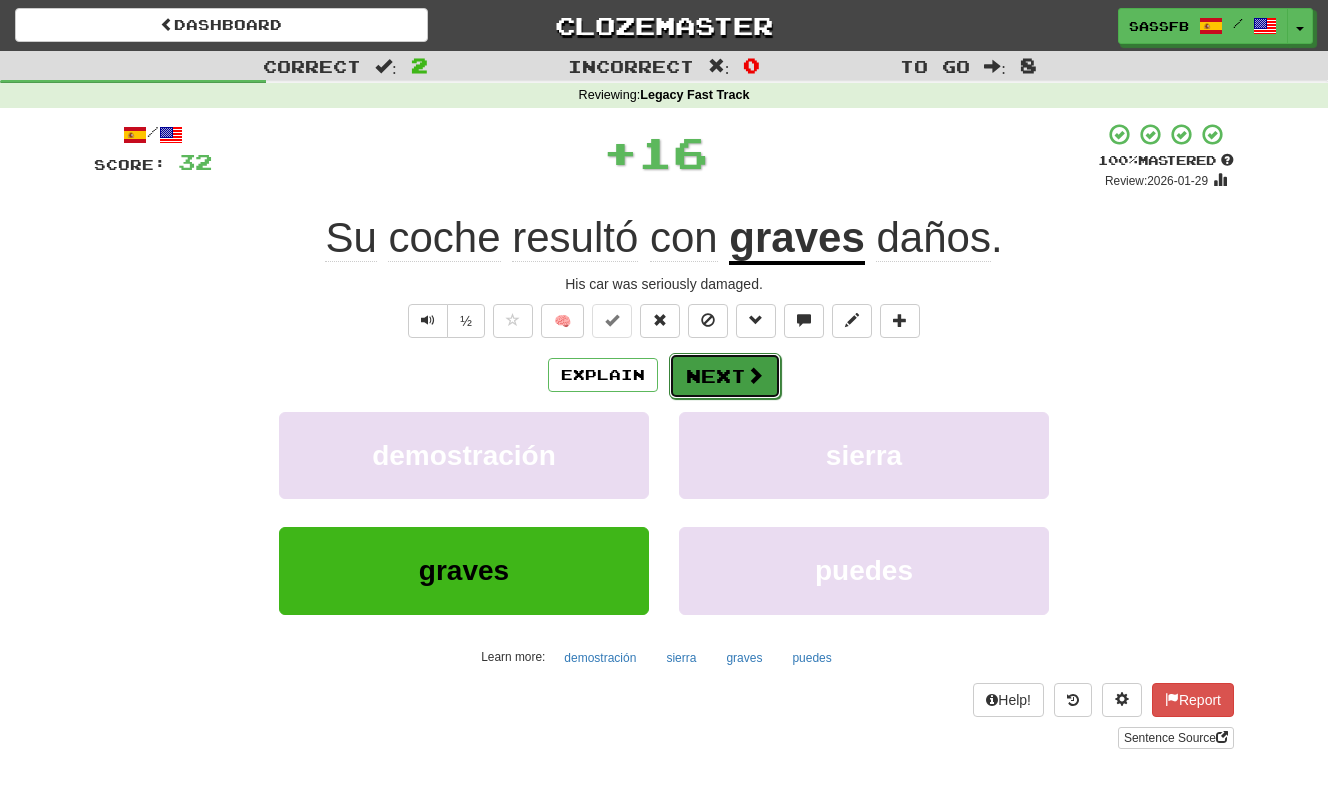 click on "Next" at bounding box center (725, 376) 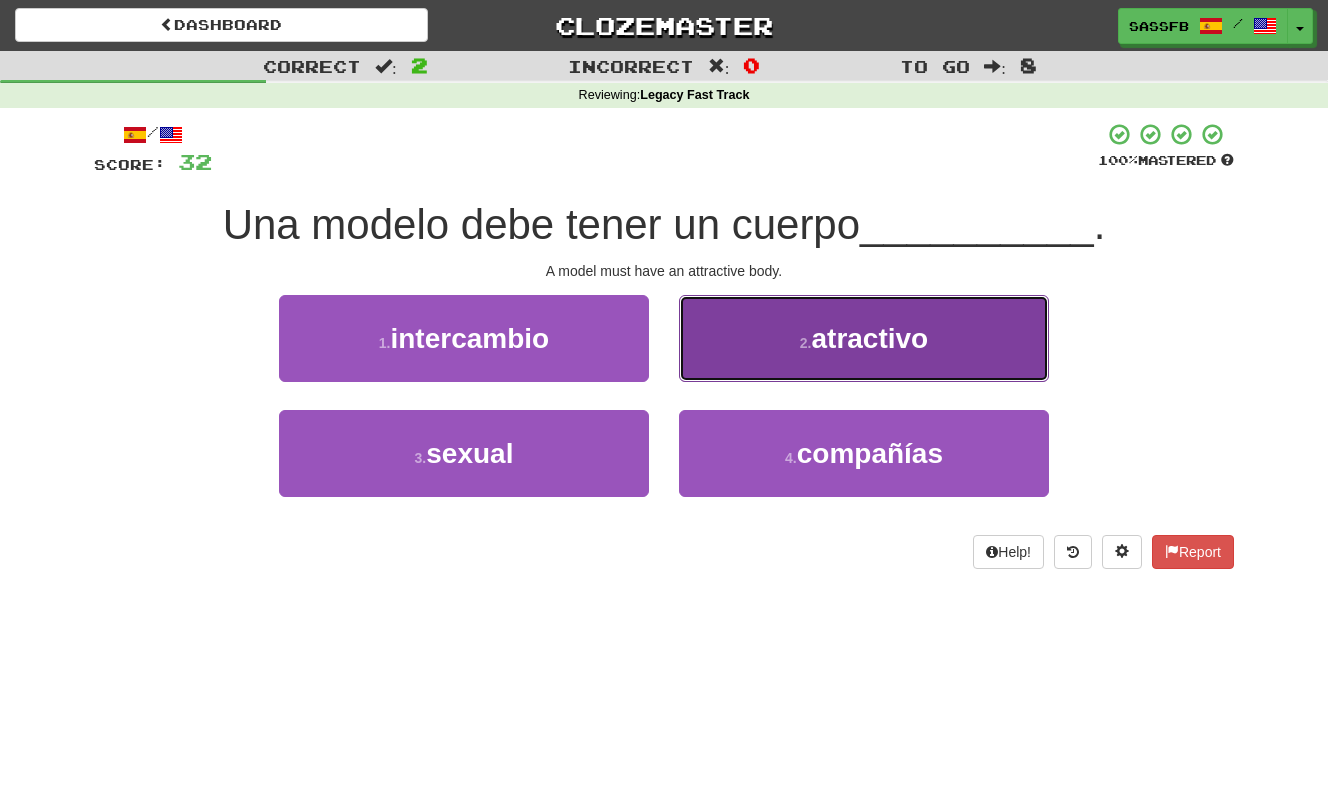 click on "2 .  atractivo" at bounding box center (864, 338) 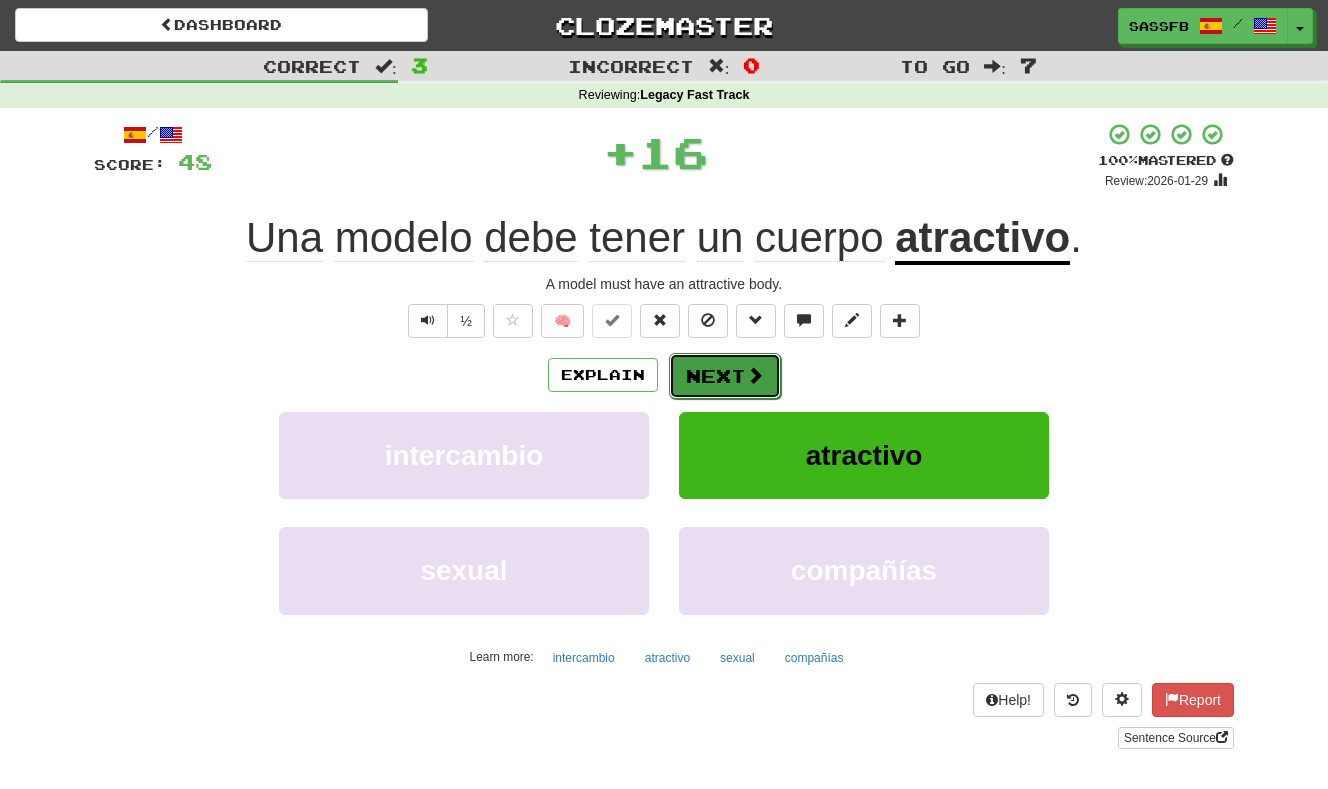 click on "Next" at bounding box center [725, 376] 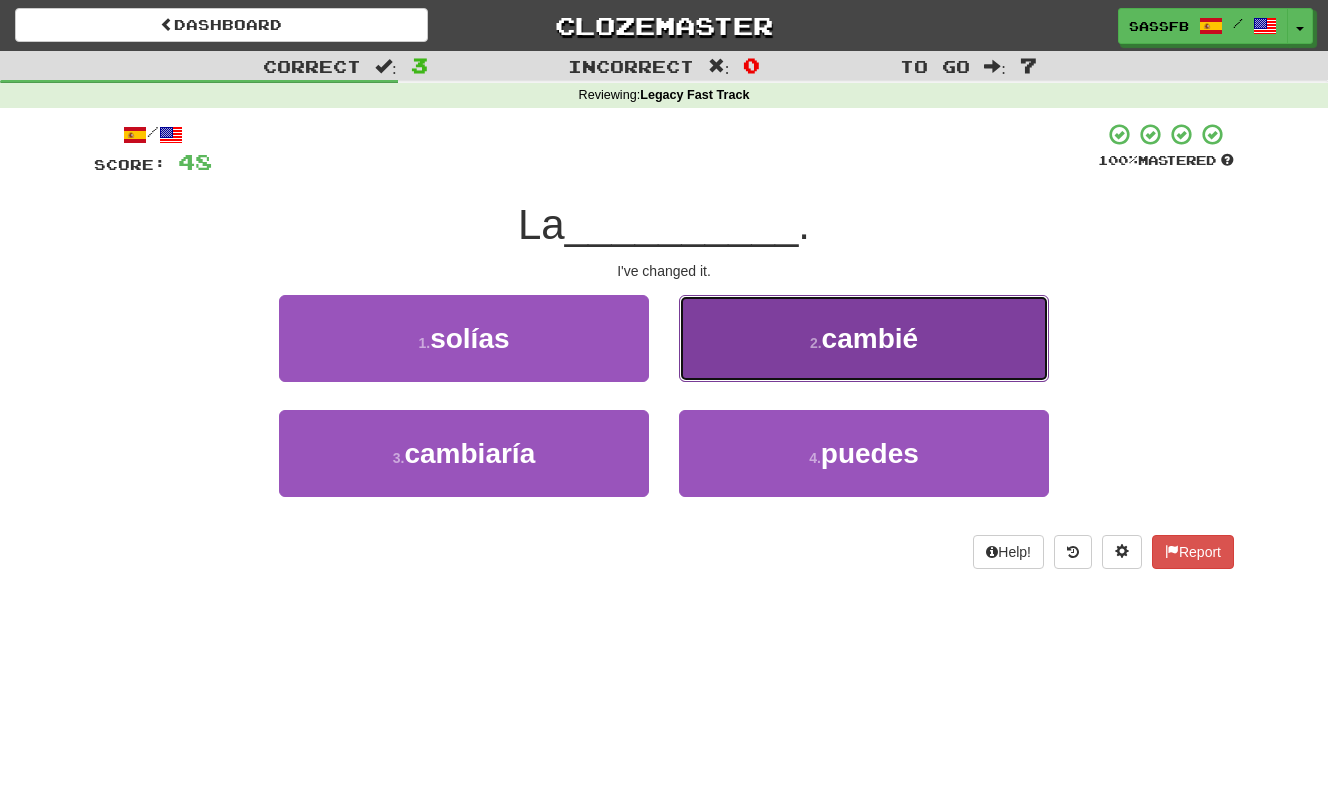 click on "cambié" at bounding box center (870, 338) 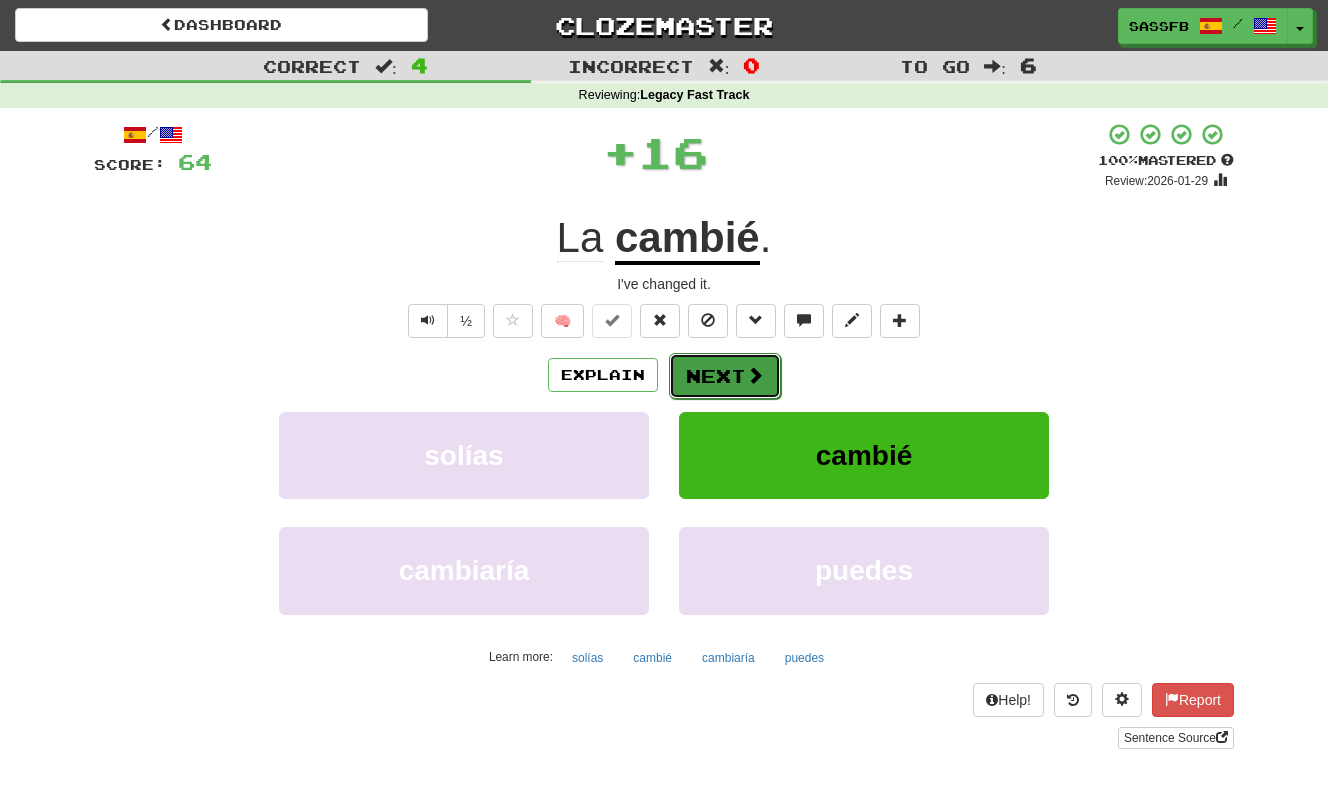 click at bounding box center [755, 375] 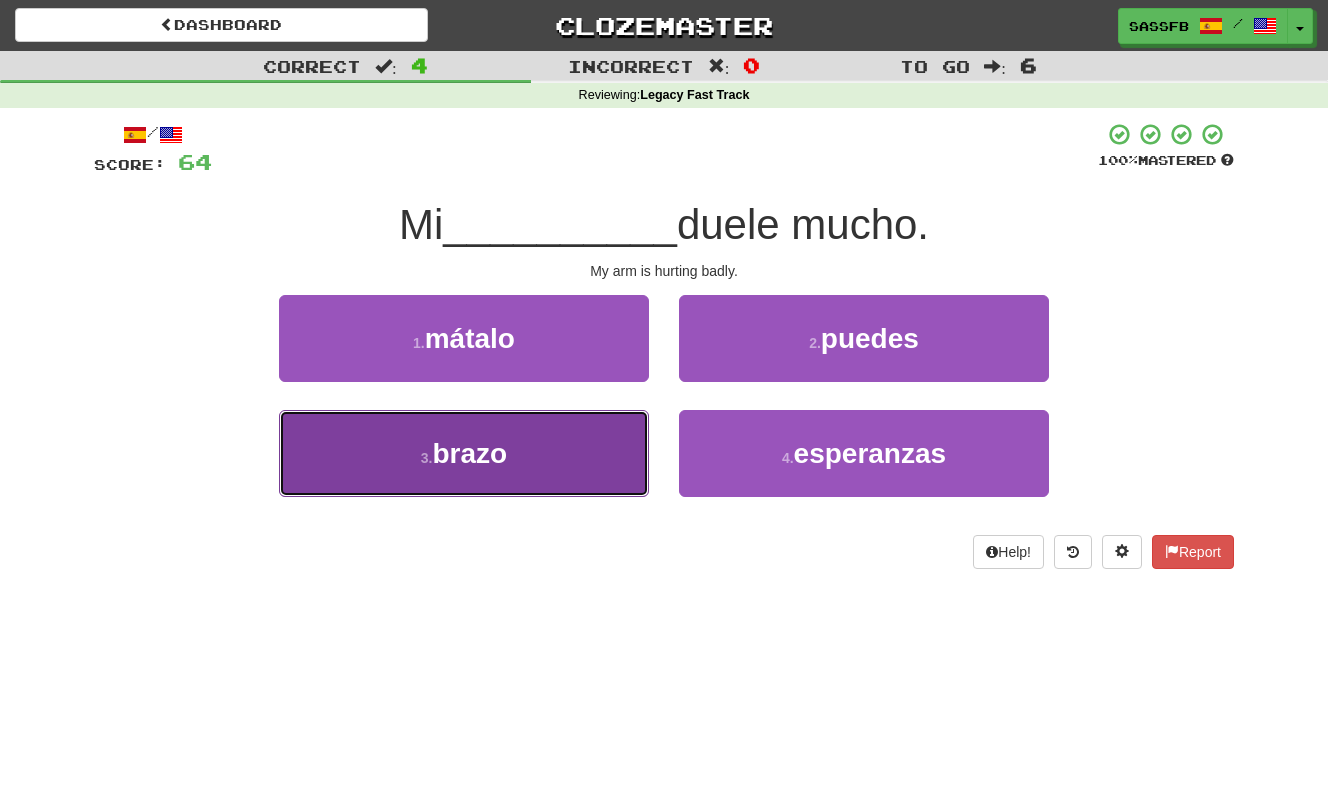 click on "3 .  brazo" at bounding box center (464, 453) 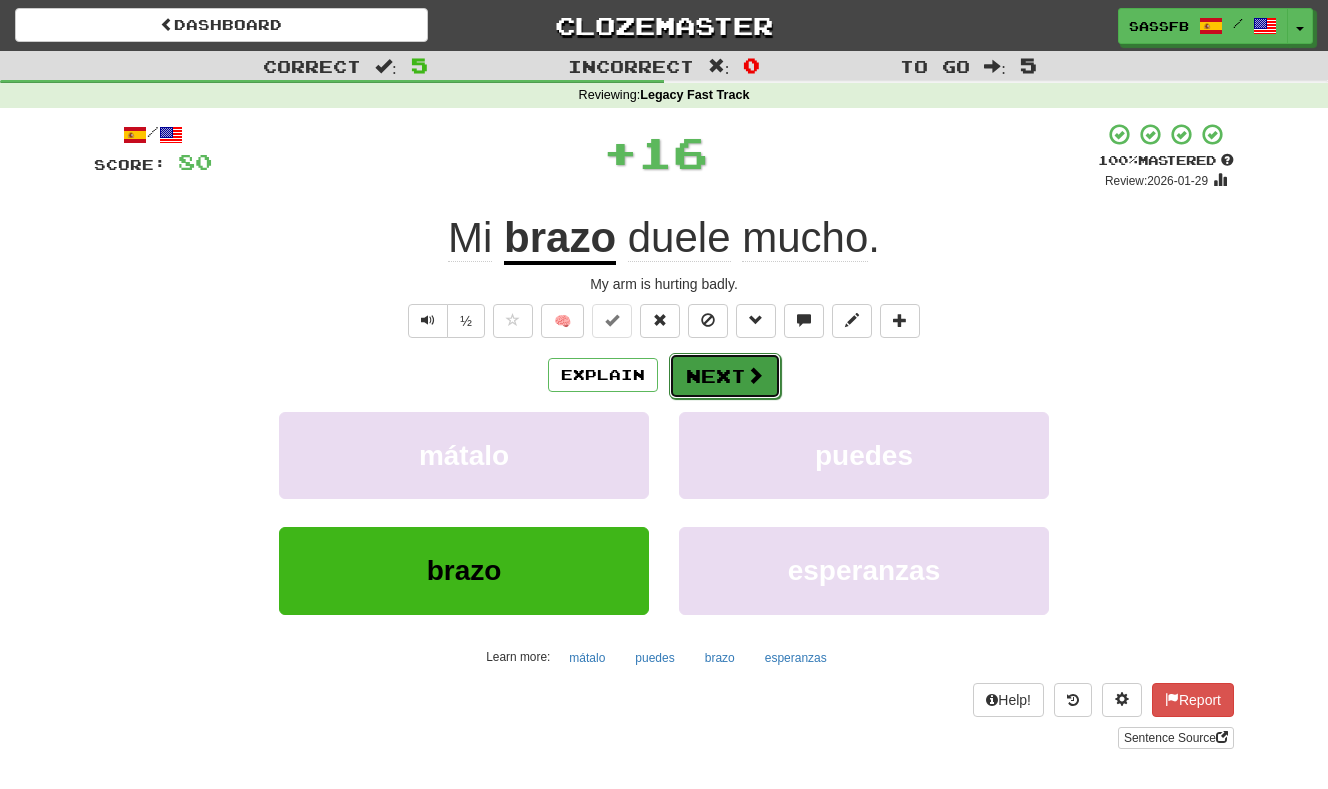 click on "Next" at bounding box center [725, 376] 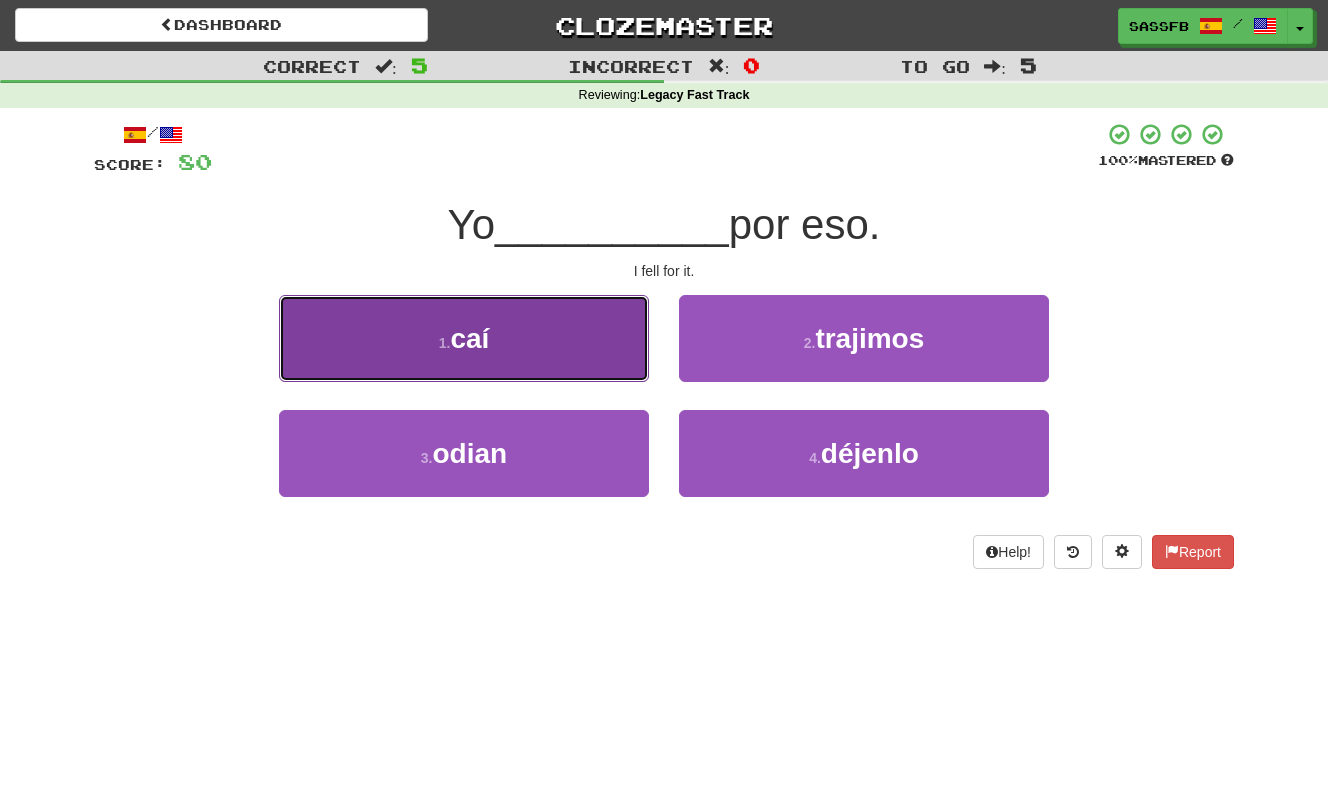 click on "1 .  caí" at bounding box center (464, 338) 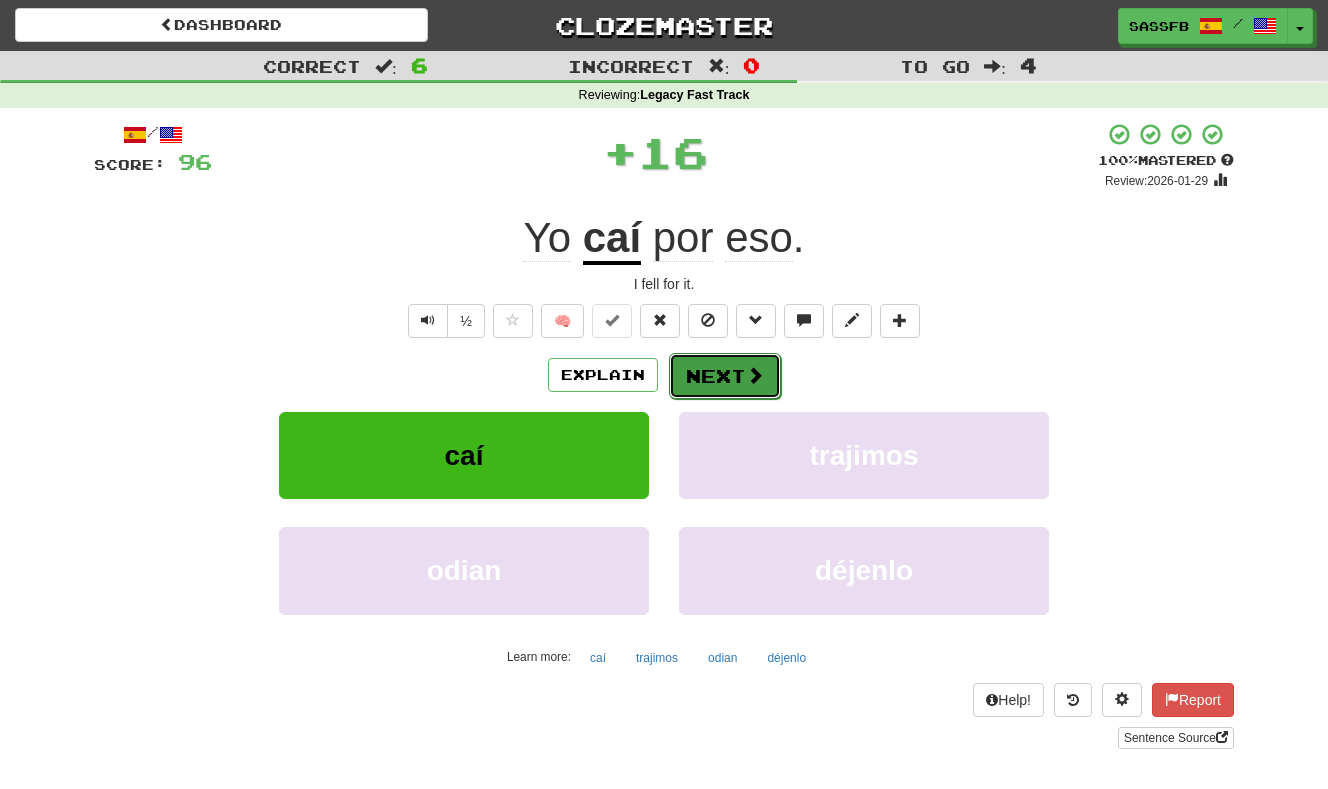 click on "Next" at bounding box center [725, 376] 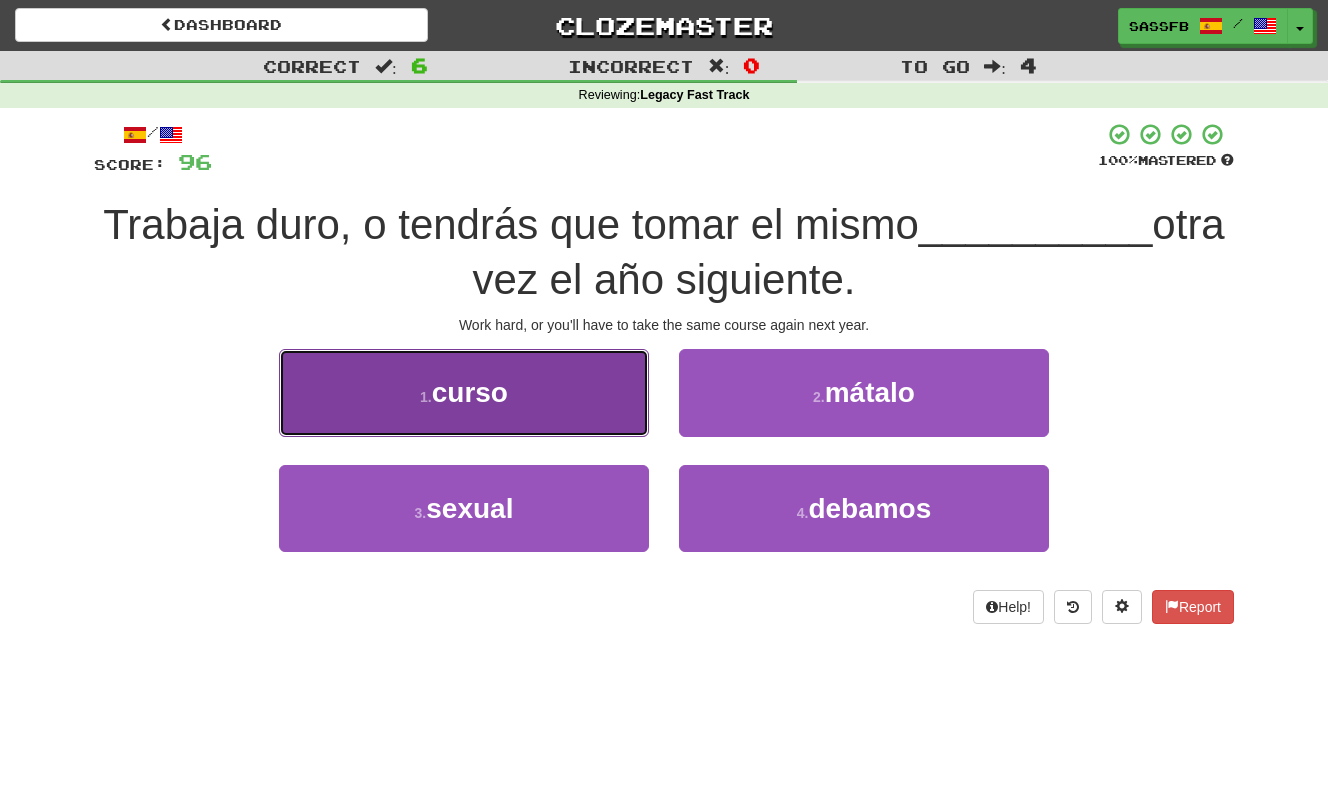 click on "1 .  curso" at bounding box center [464, 392] 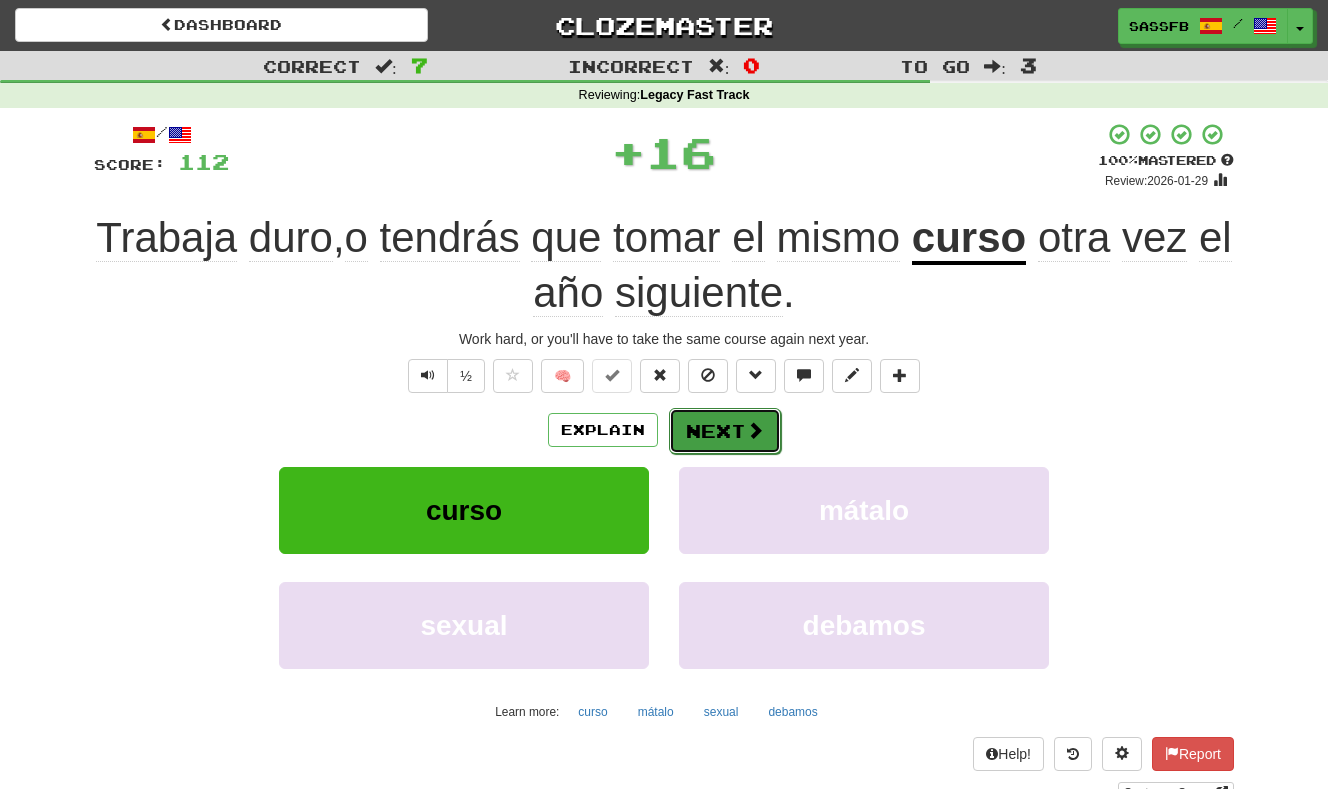 click at bounding box center (755, 430) 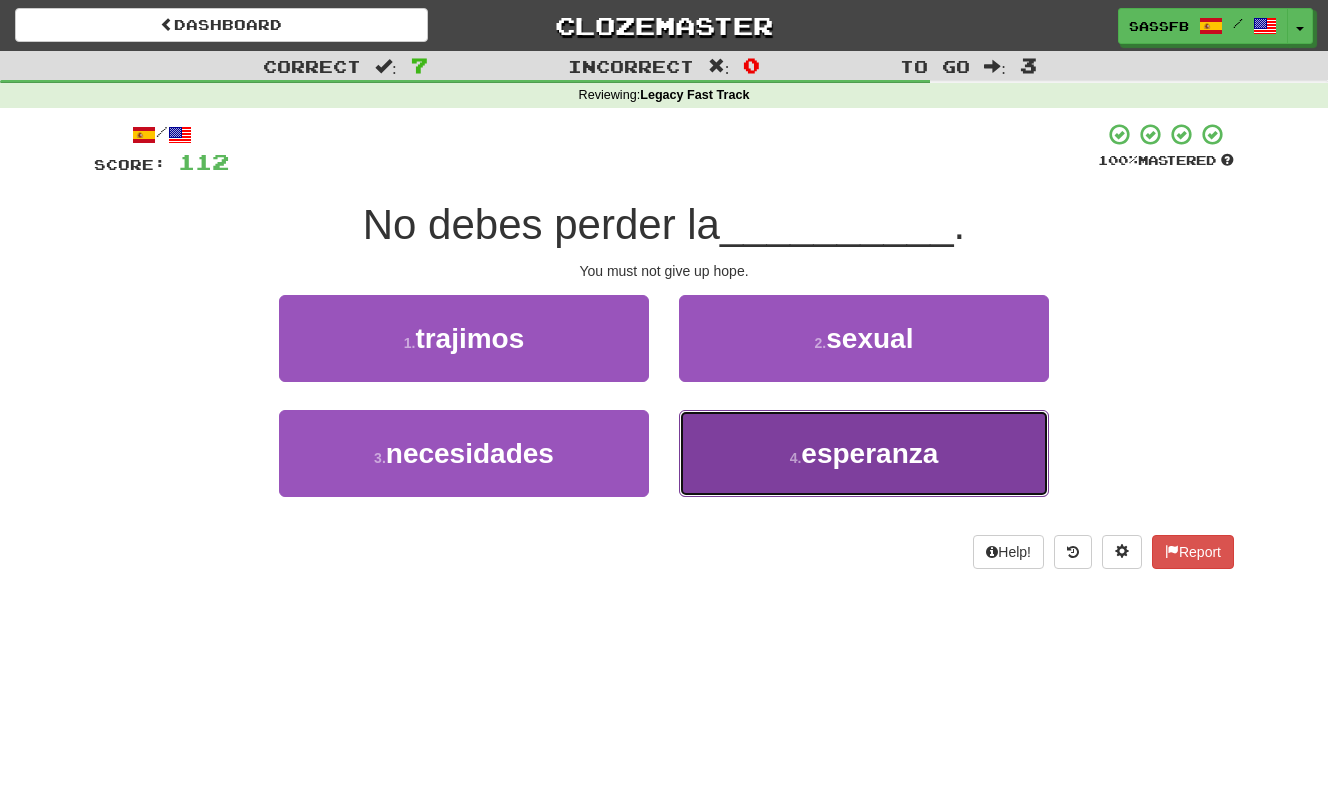 click on "esperanza" at bounding box center (869, 453) 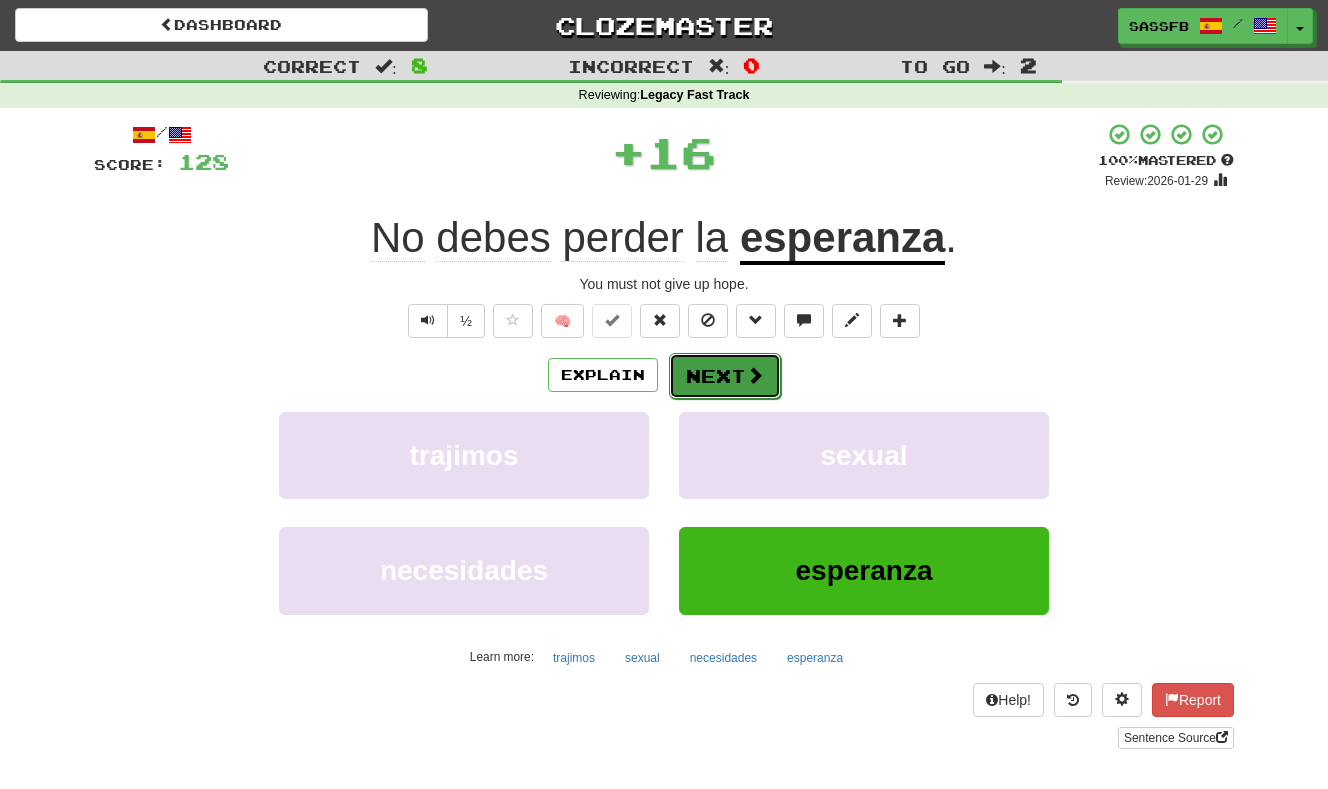 click on "Next" at bounding box center (725, 376) 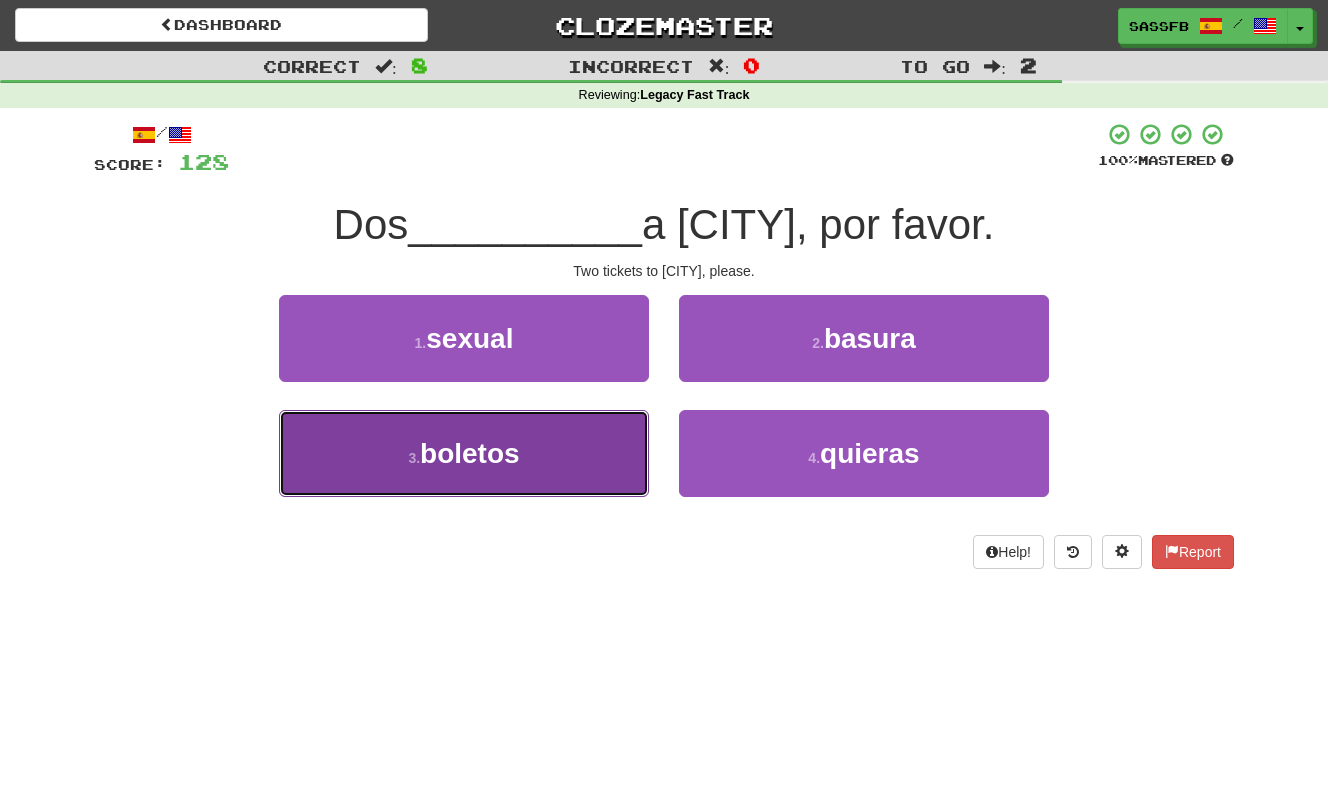 click on "3 .  boletos" at bounding box center (464, 453) 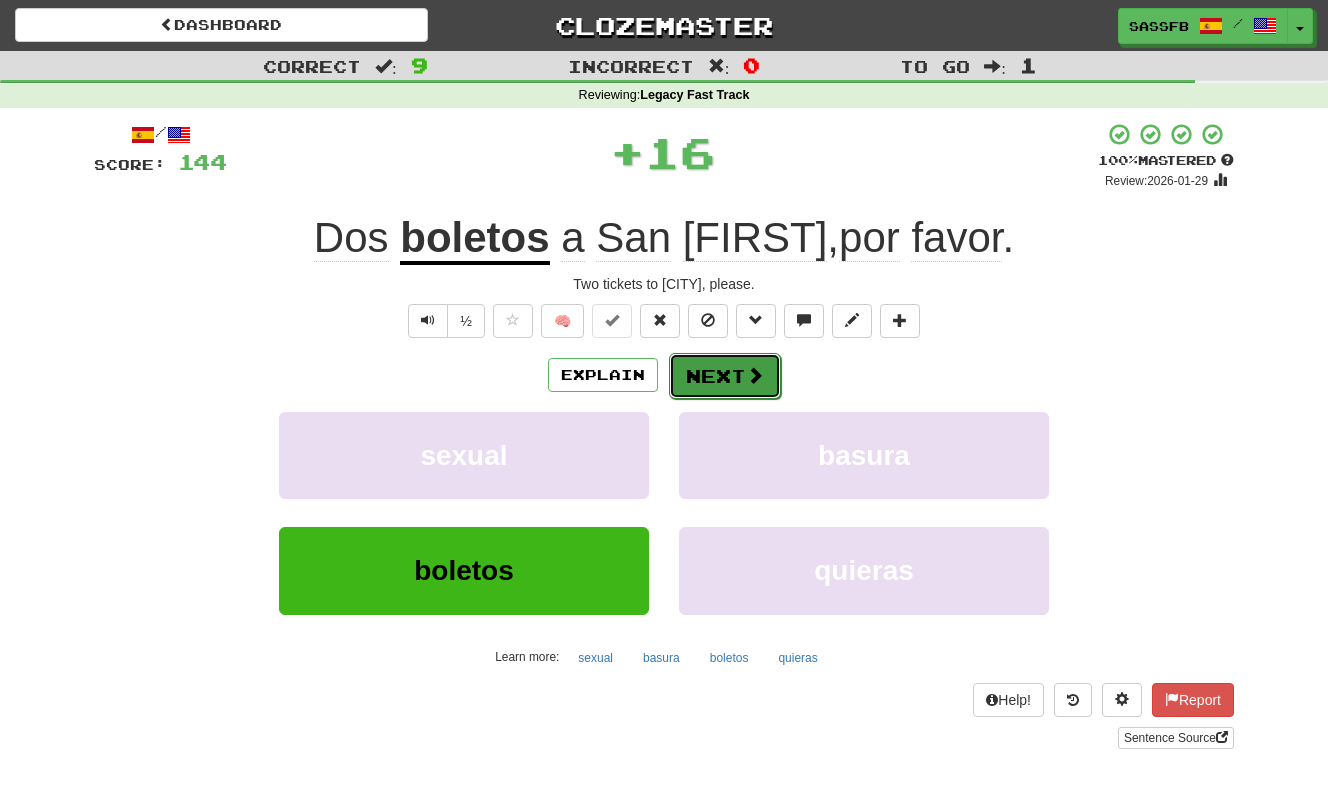 click on "Next" at bounding box center [725, 376] 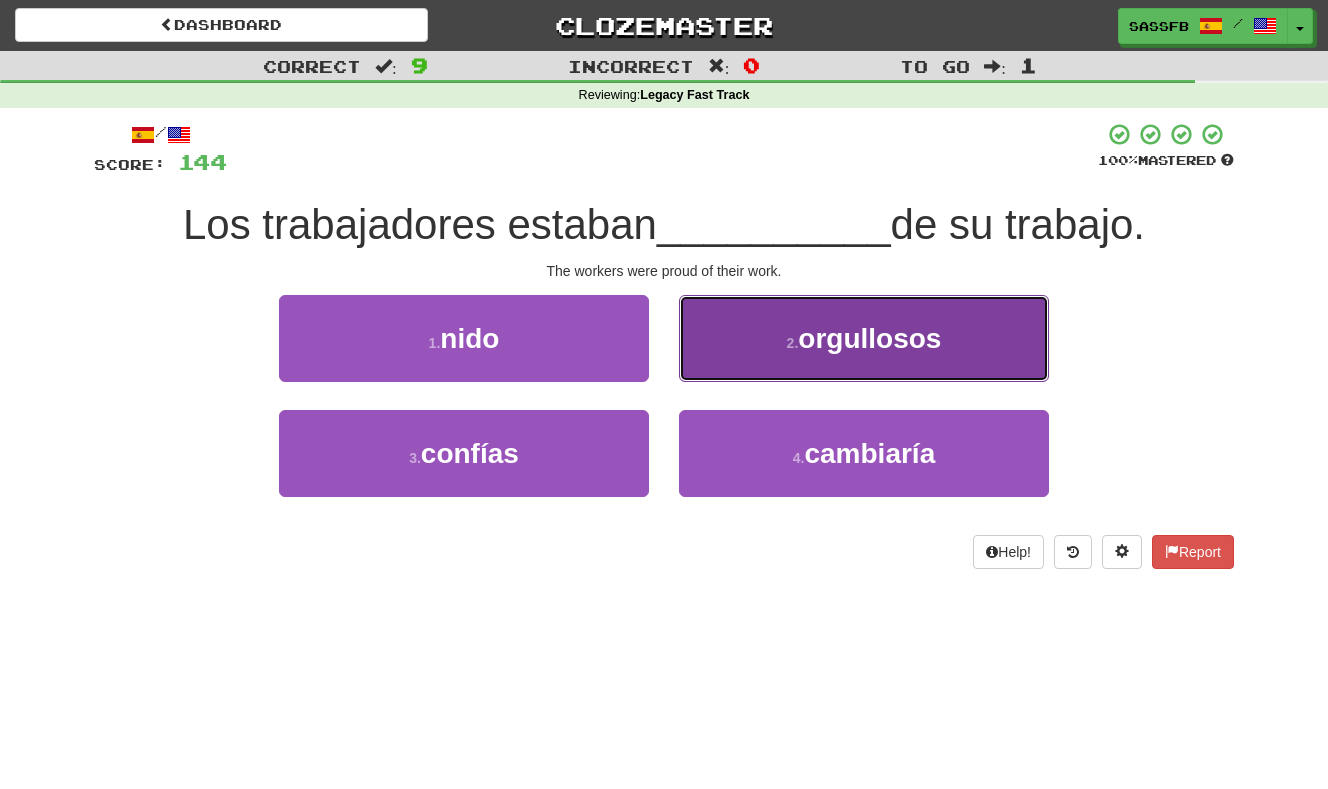 click on "orgullosos" at bounding box center [869, 338] 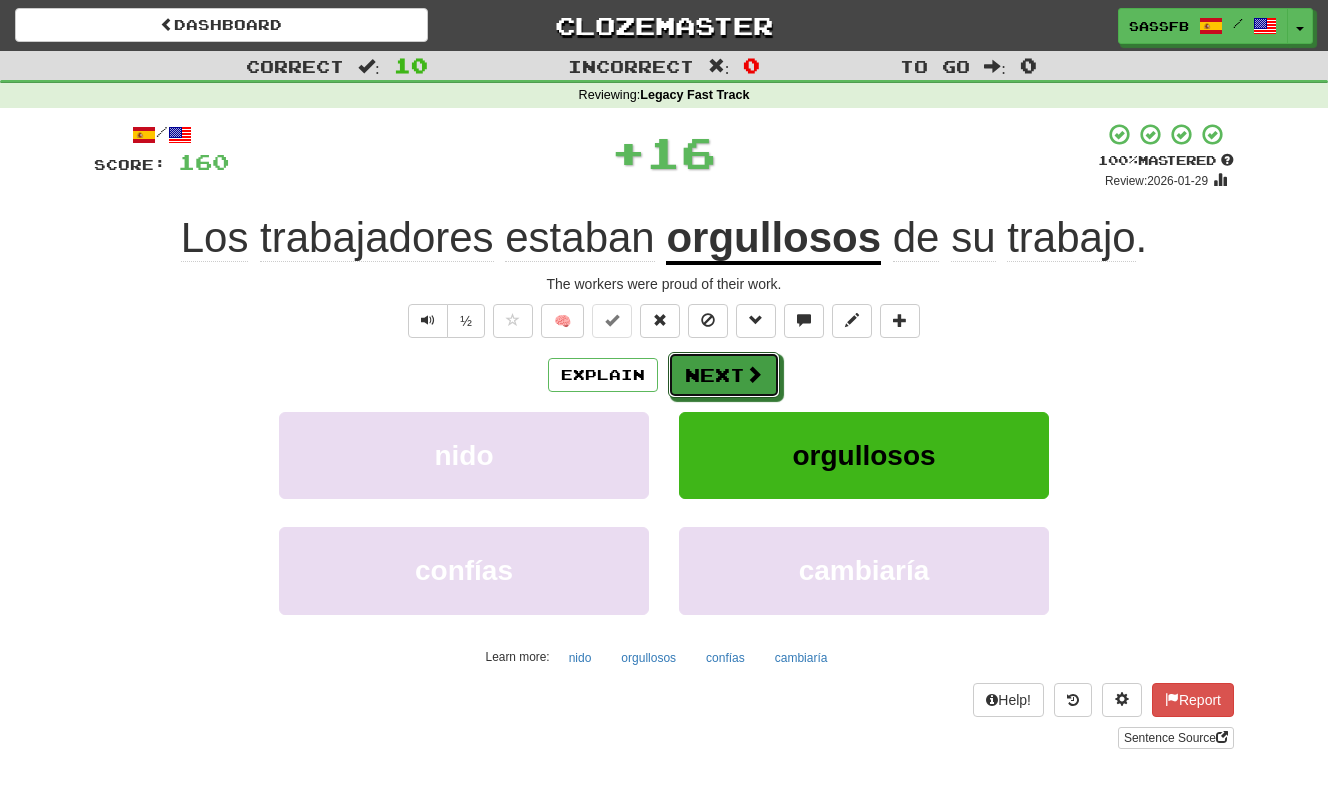 click on "Next" at bounding box center [724, 375] 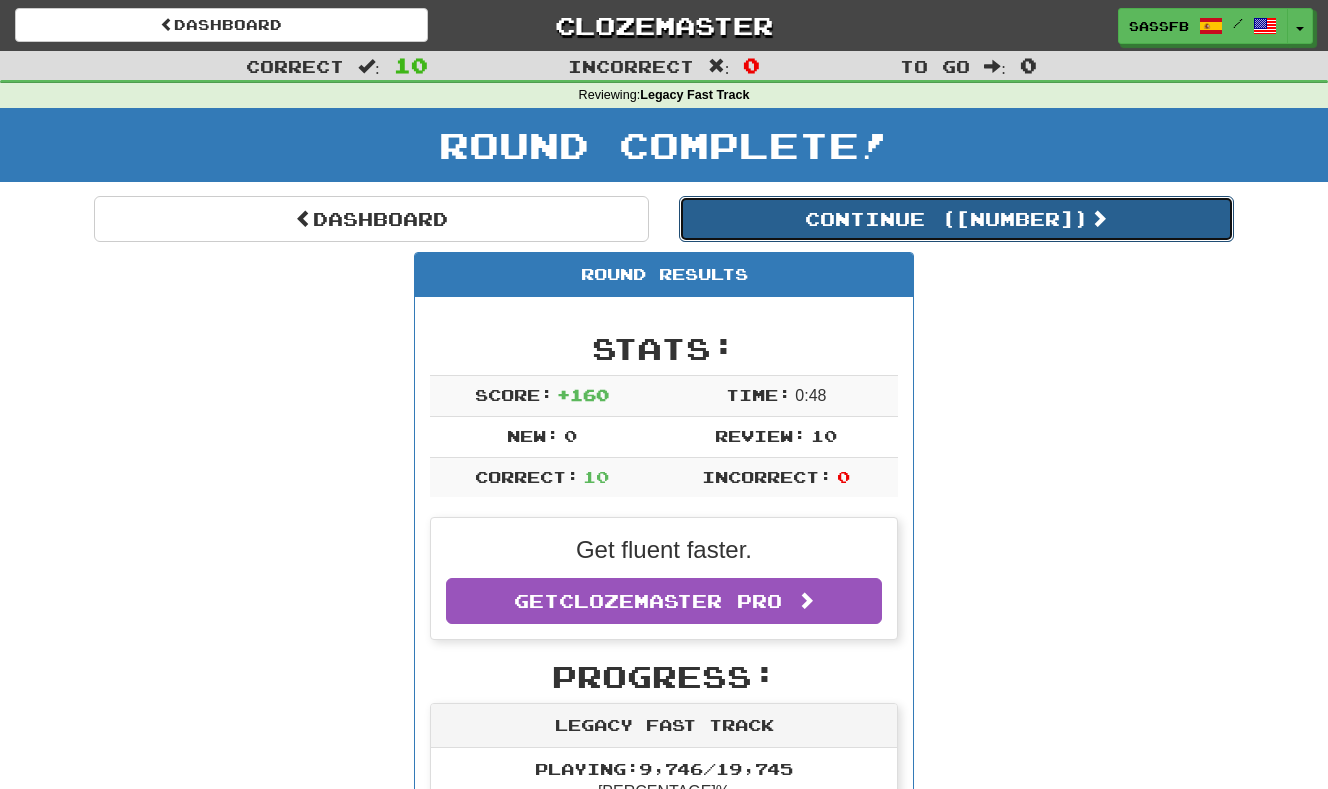 click on "Continue ( [NUMBER] )" at bounding box center (956, 219) 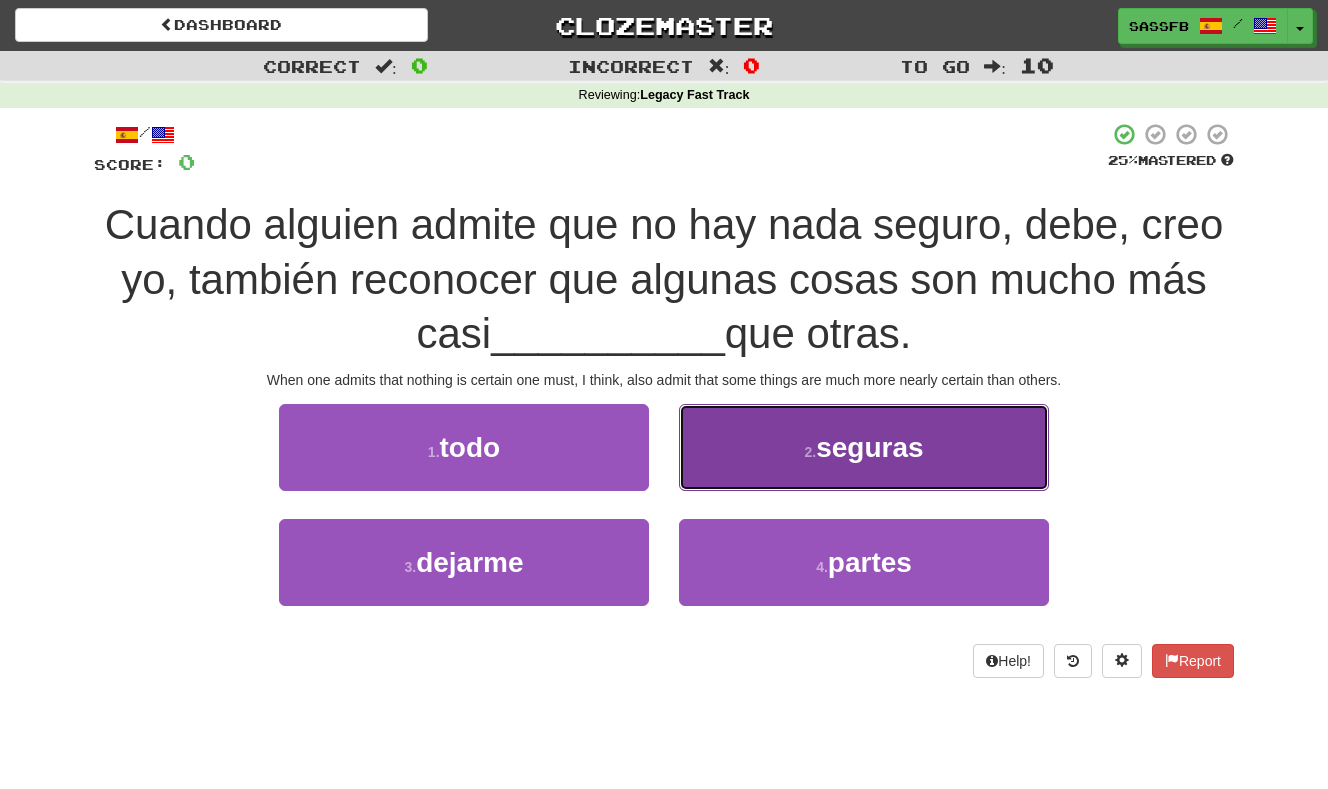 click on "seguras" at bounding box center (869, 447) 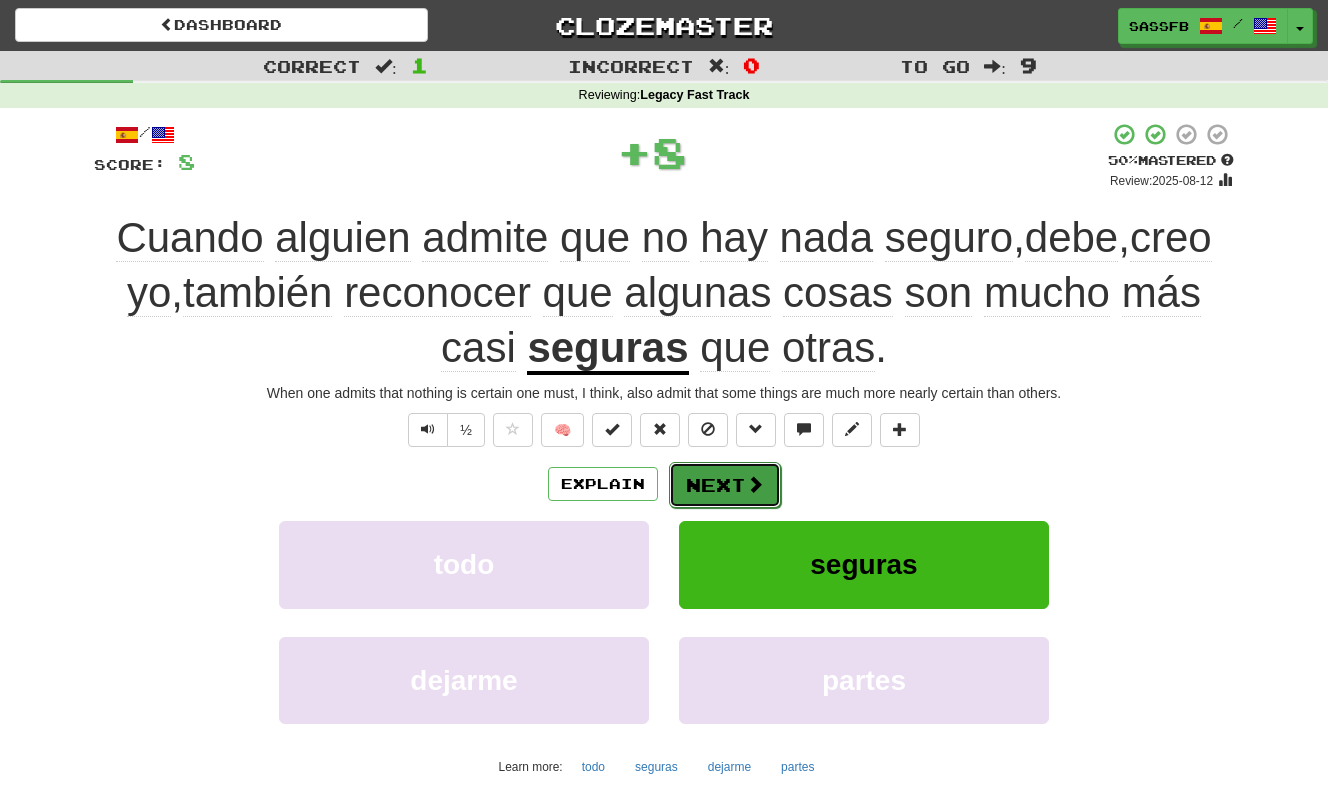 click at bounding box center [755, 484] 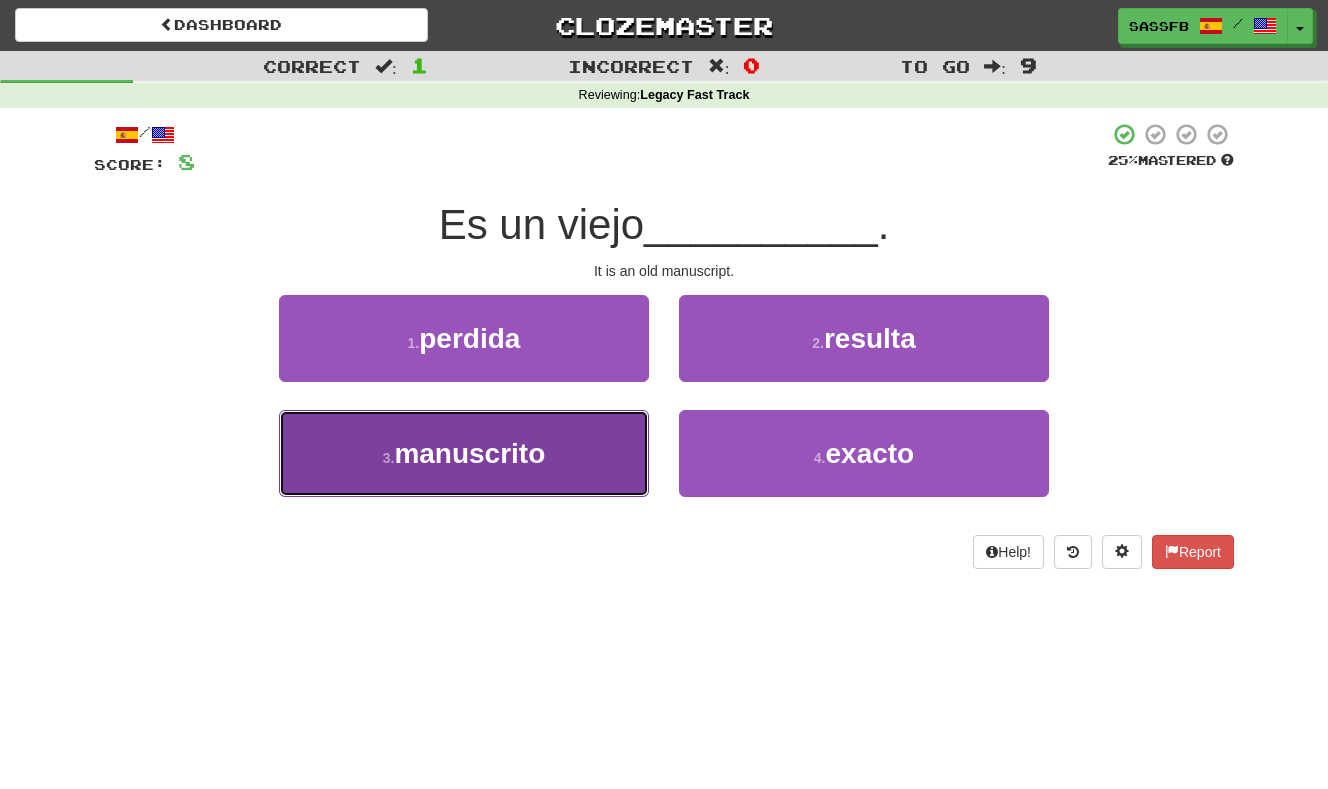 click on "3 .  manuscrito" at bounding box center (464, 453) 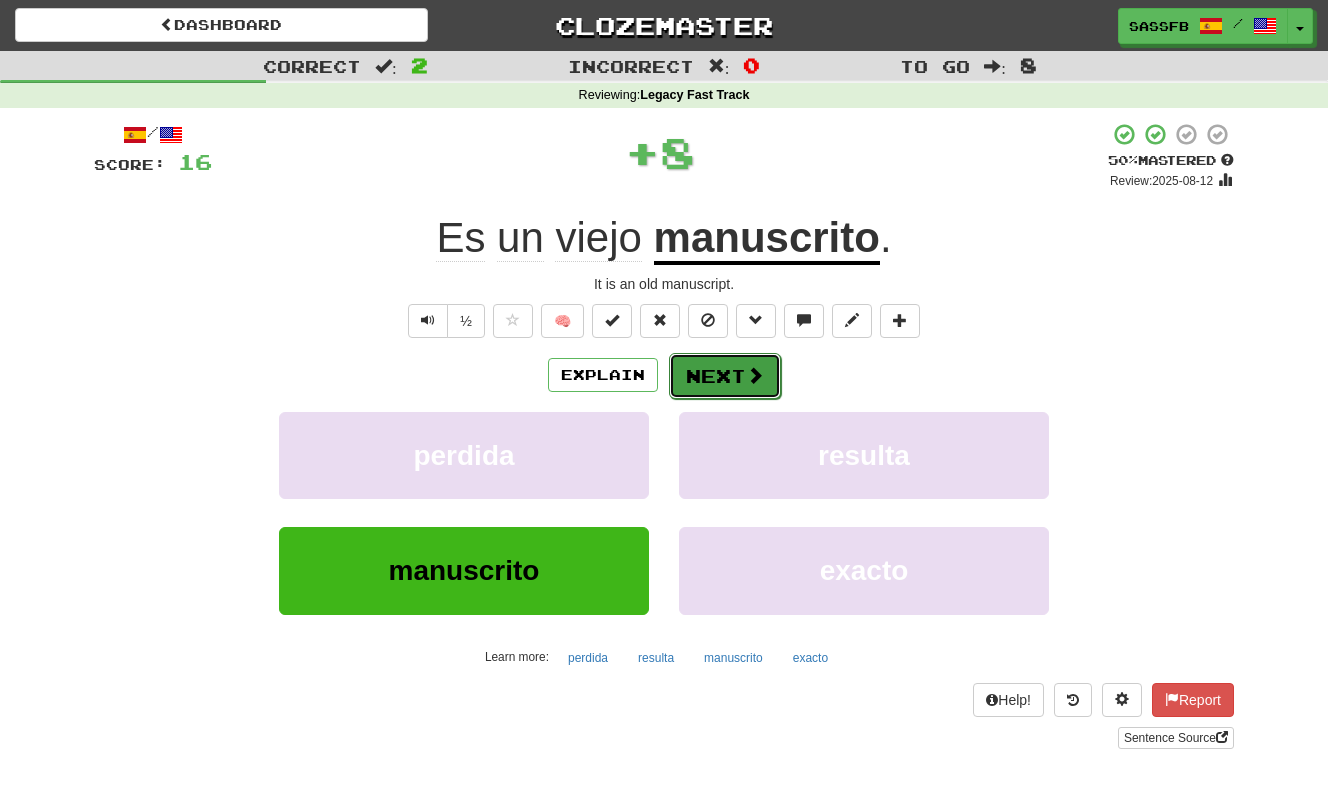 click on "Next" at bounding box center [725, 376] 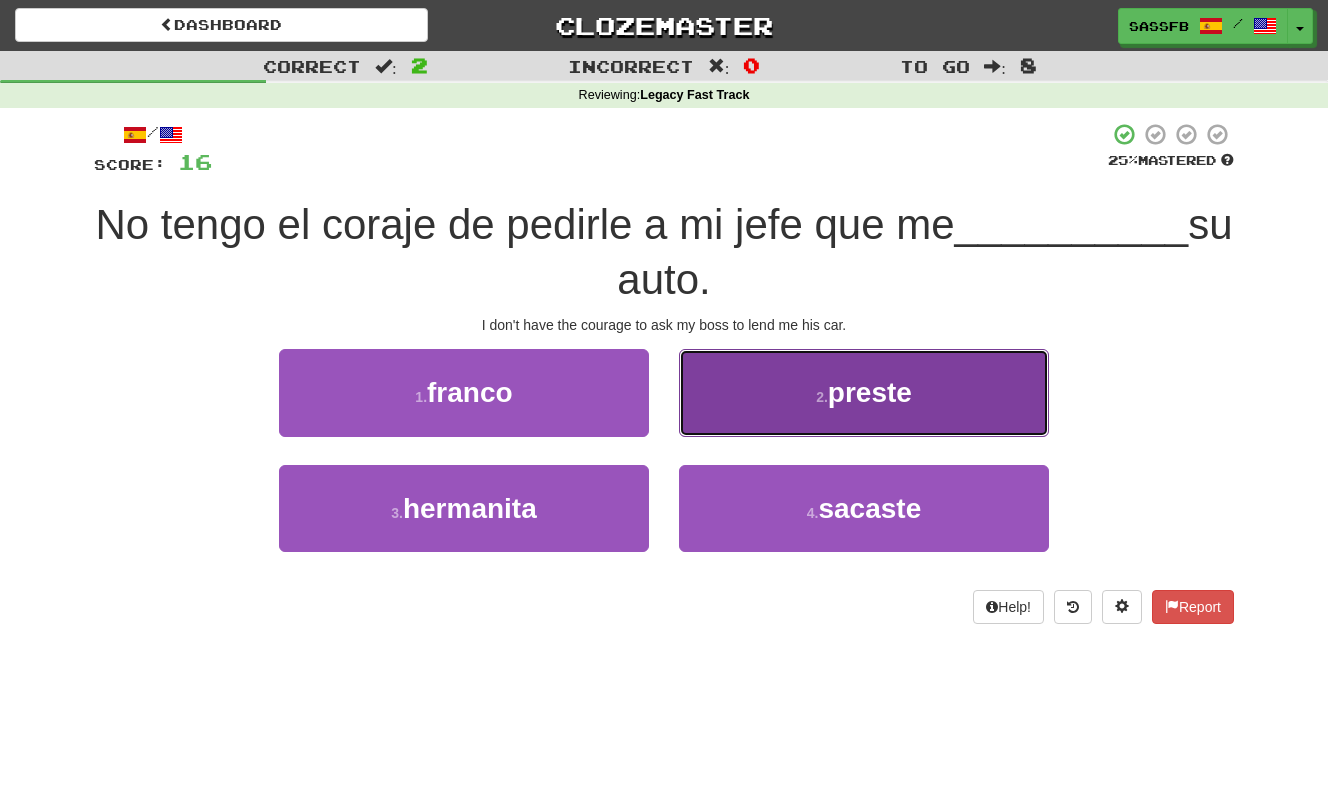 click on "preste" at bounding box center [870, 392] 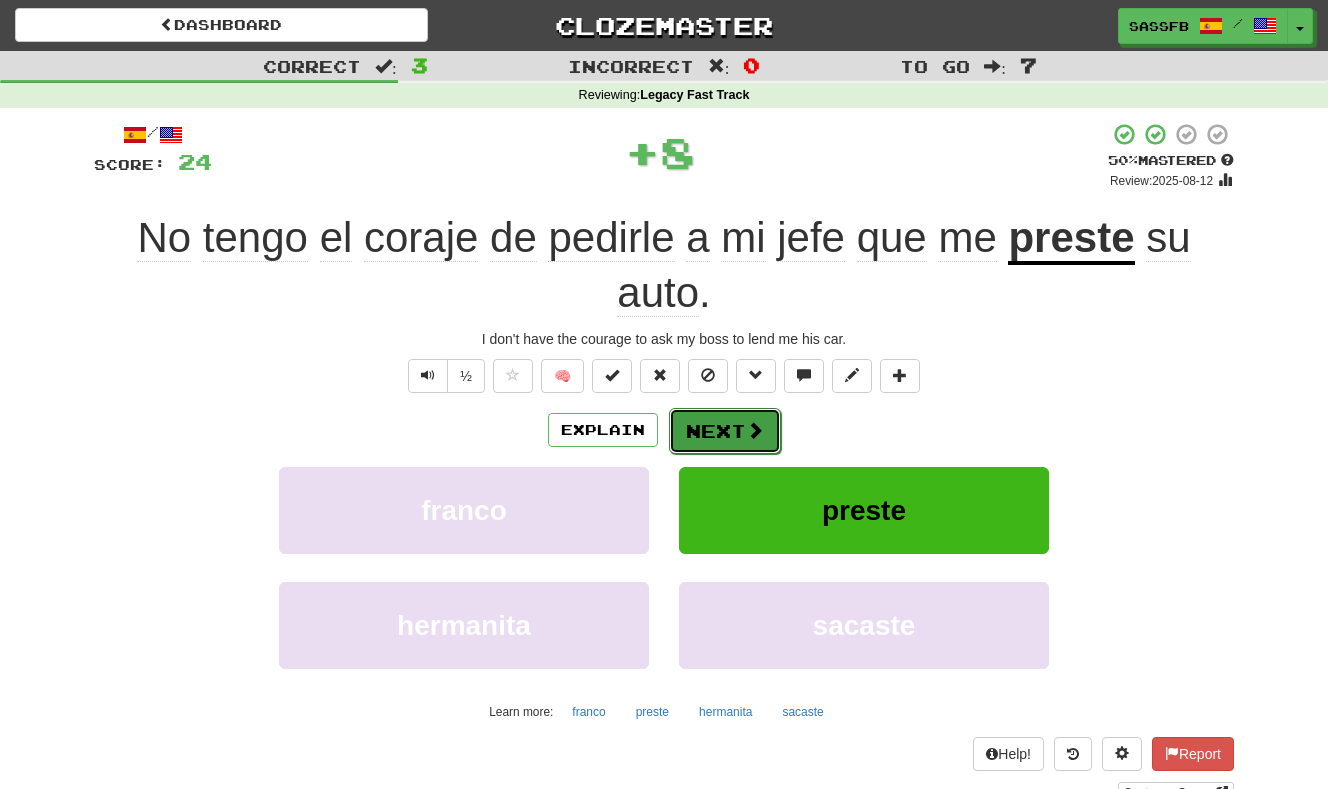 click at bounding box center [755, 430] 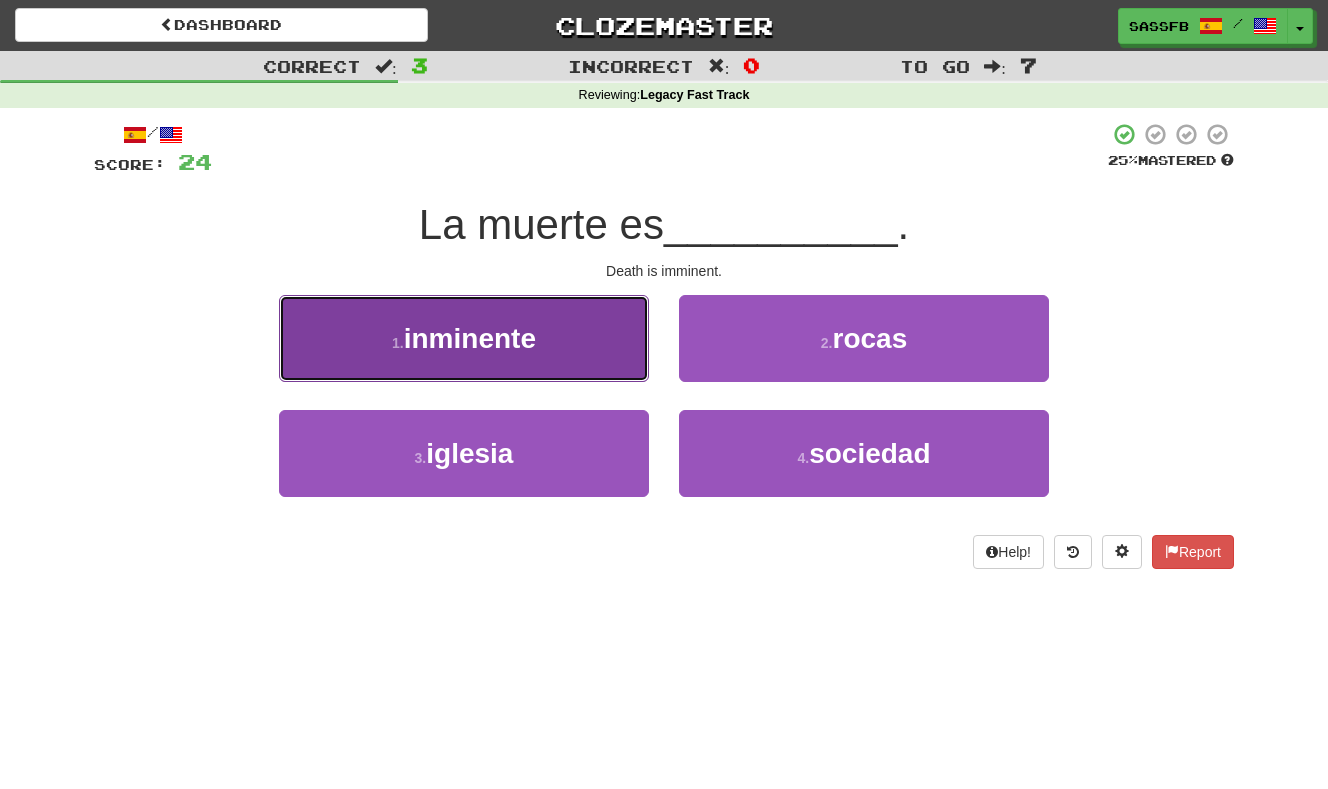 click on "1 .  inminente" at bounding box center (464, 338) 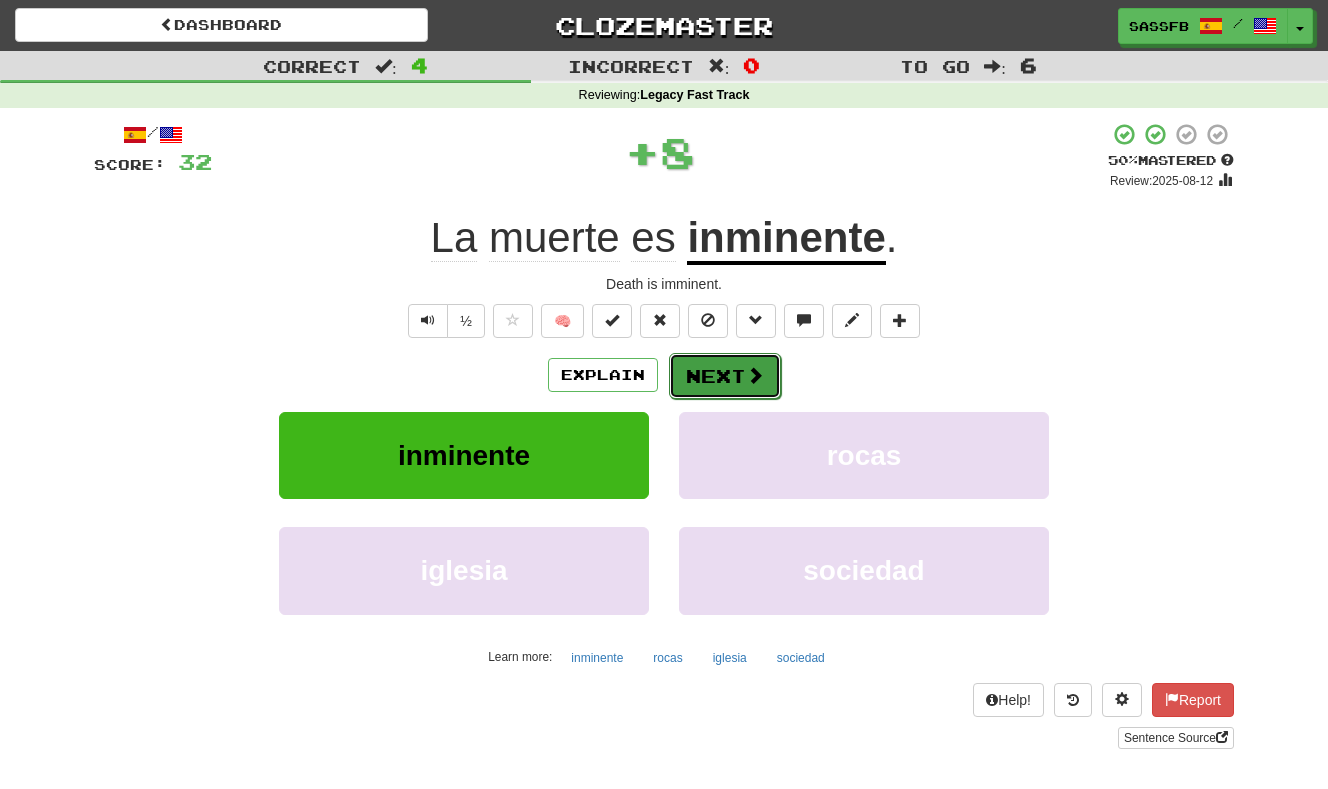 click on "Next" at bounding box center (725, 376) 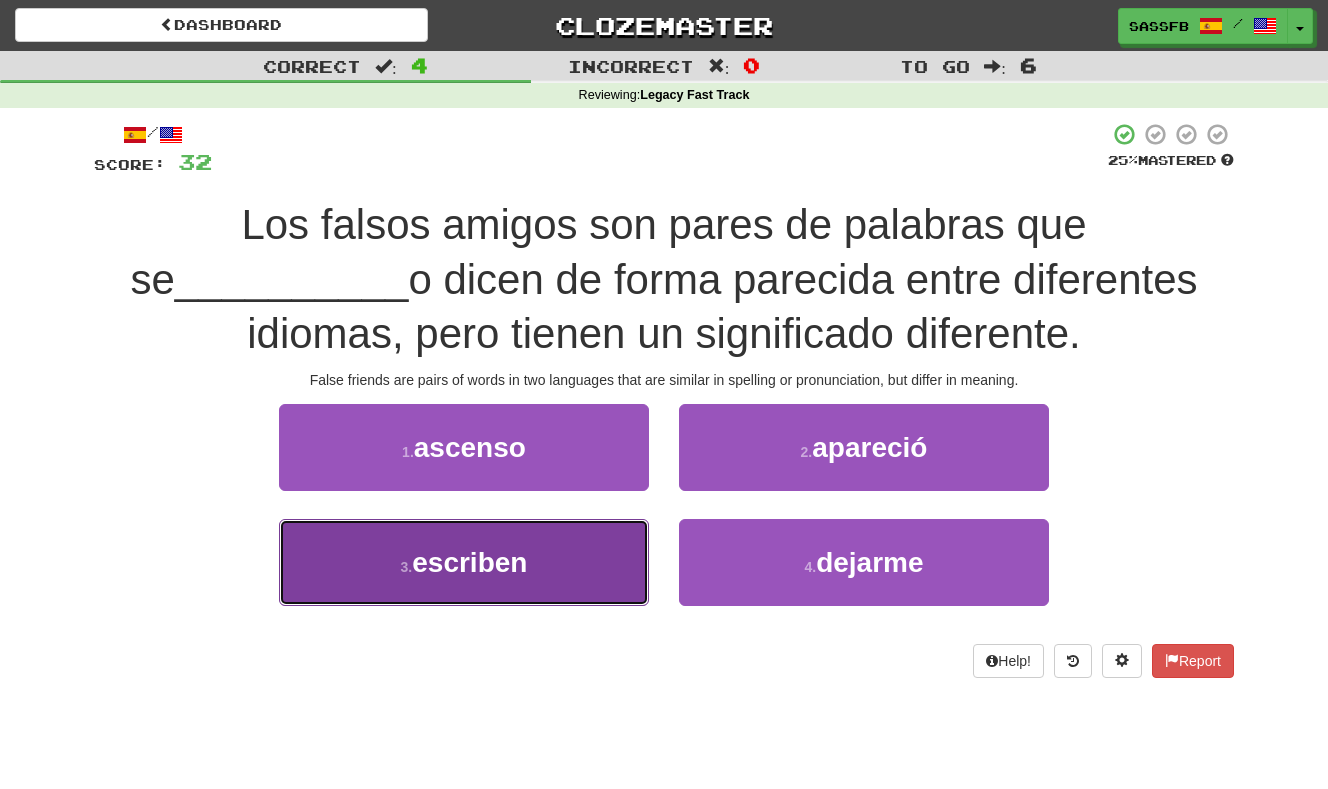 click on "3 .  escriben" at bounding box center (464, 562) 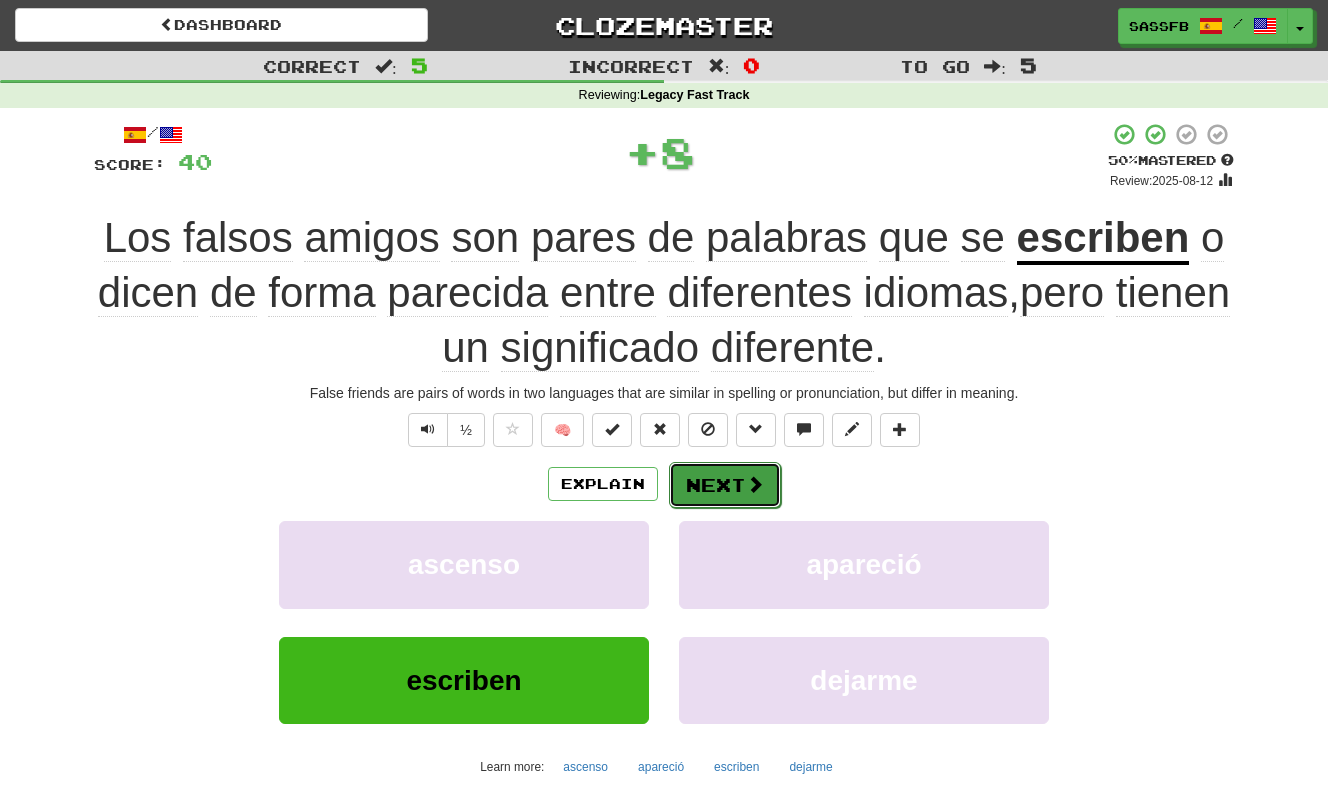 click on "Next" at bounding box center [725, 485] 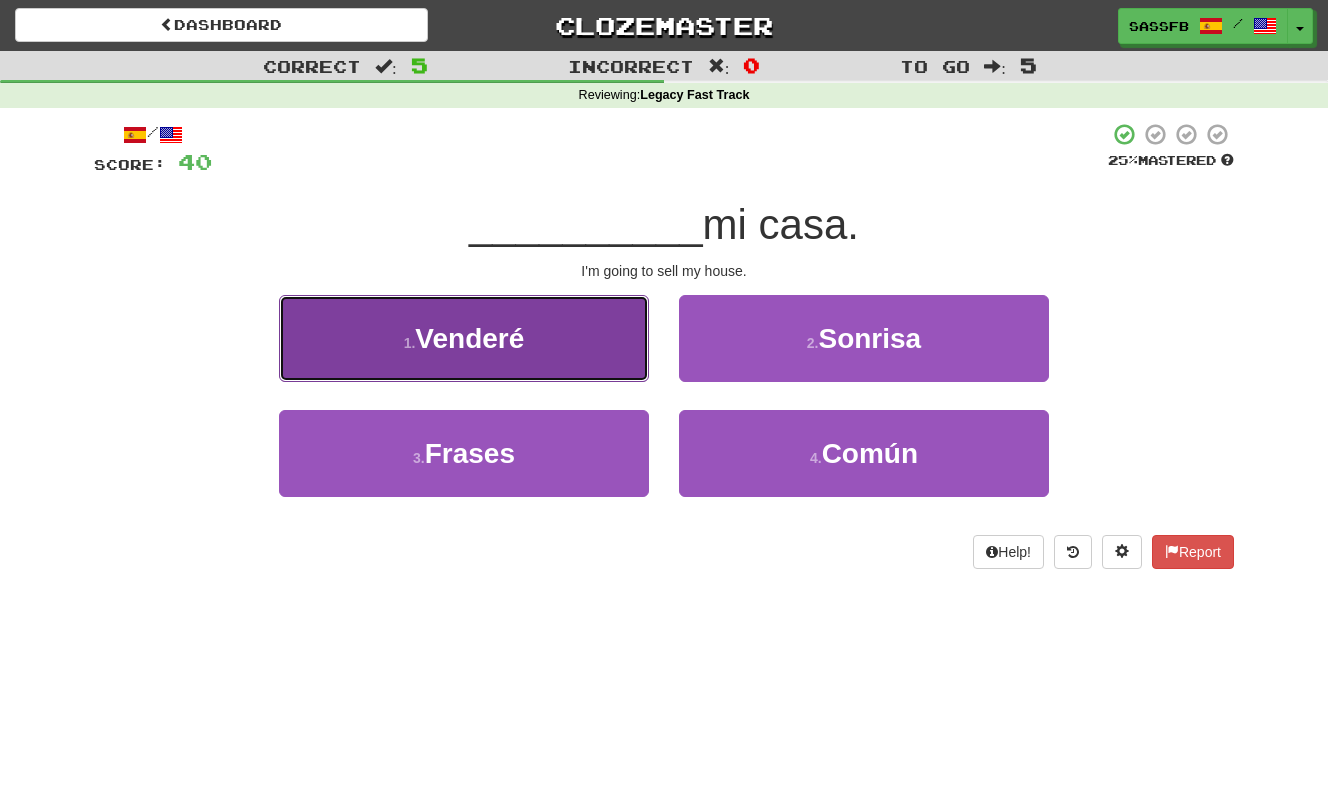 click on "Venderé" at bounding box center [469, 338] 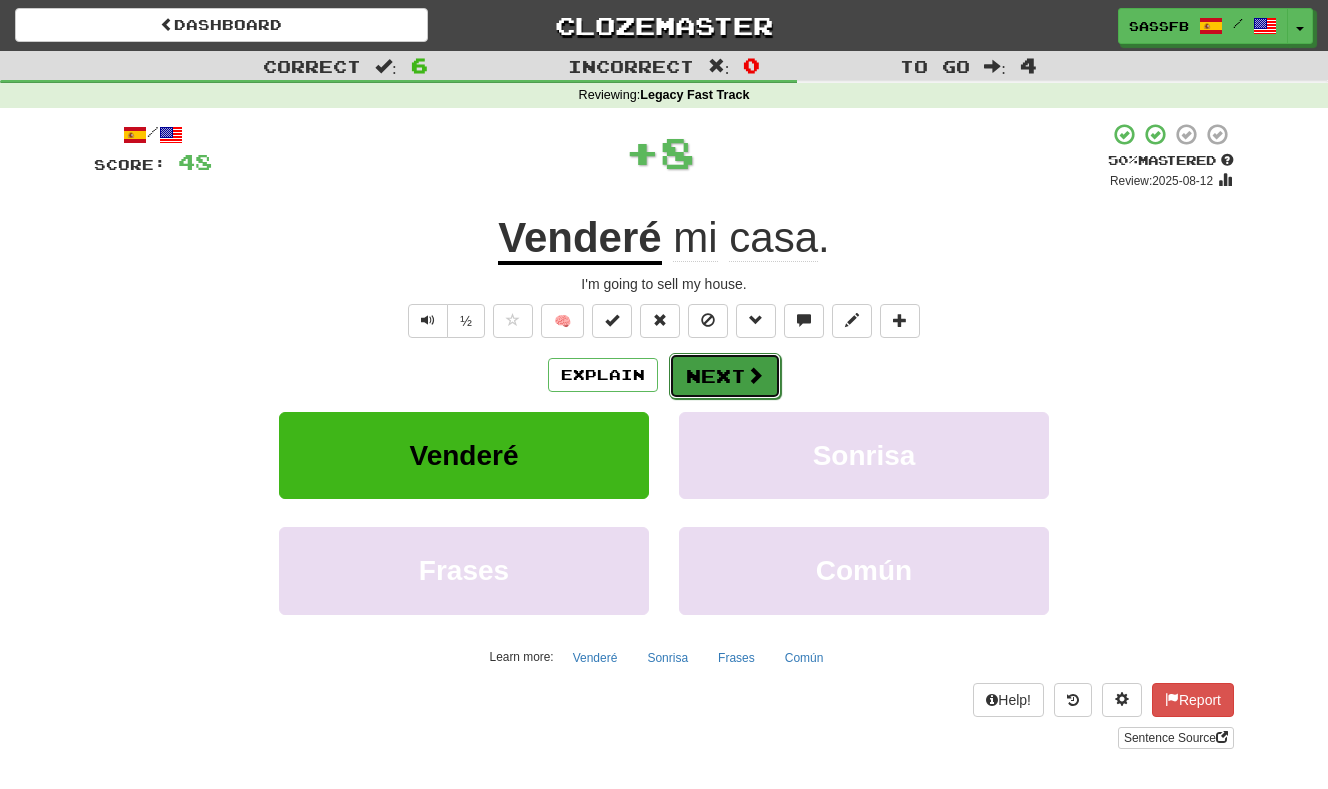 click on "Next" at bounding box center [725, 376] 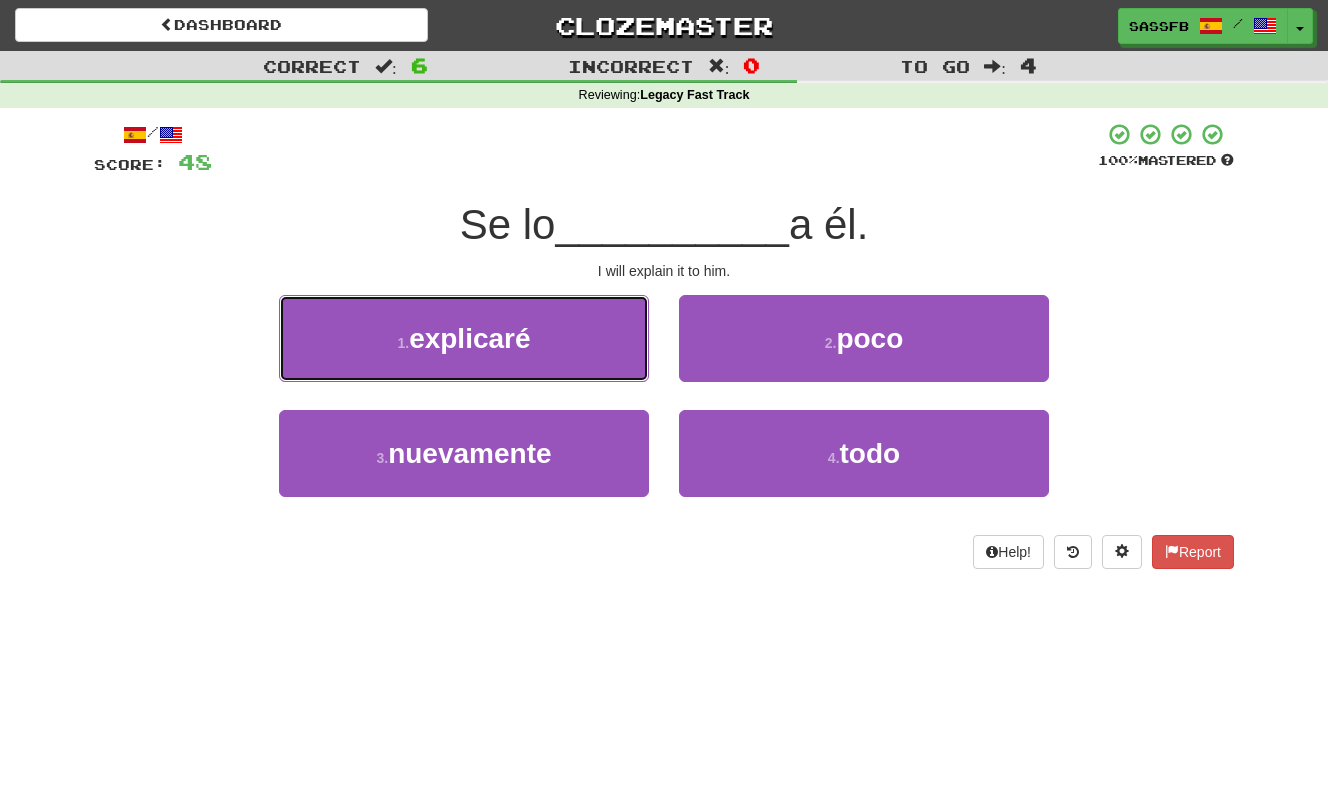drag, startPoint x: 480, startPoint y: 335, endPoint x: 527, endPoint y: 343, distance: 47.67599 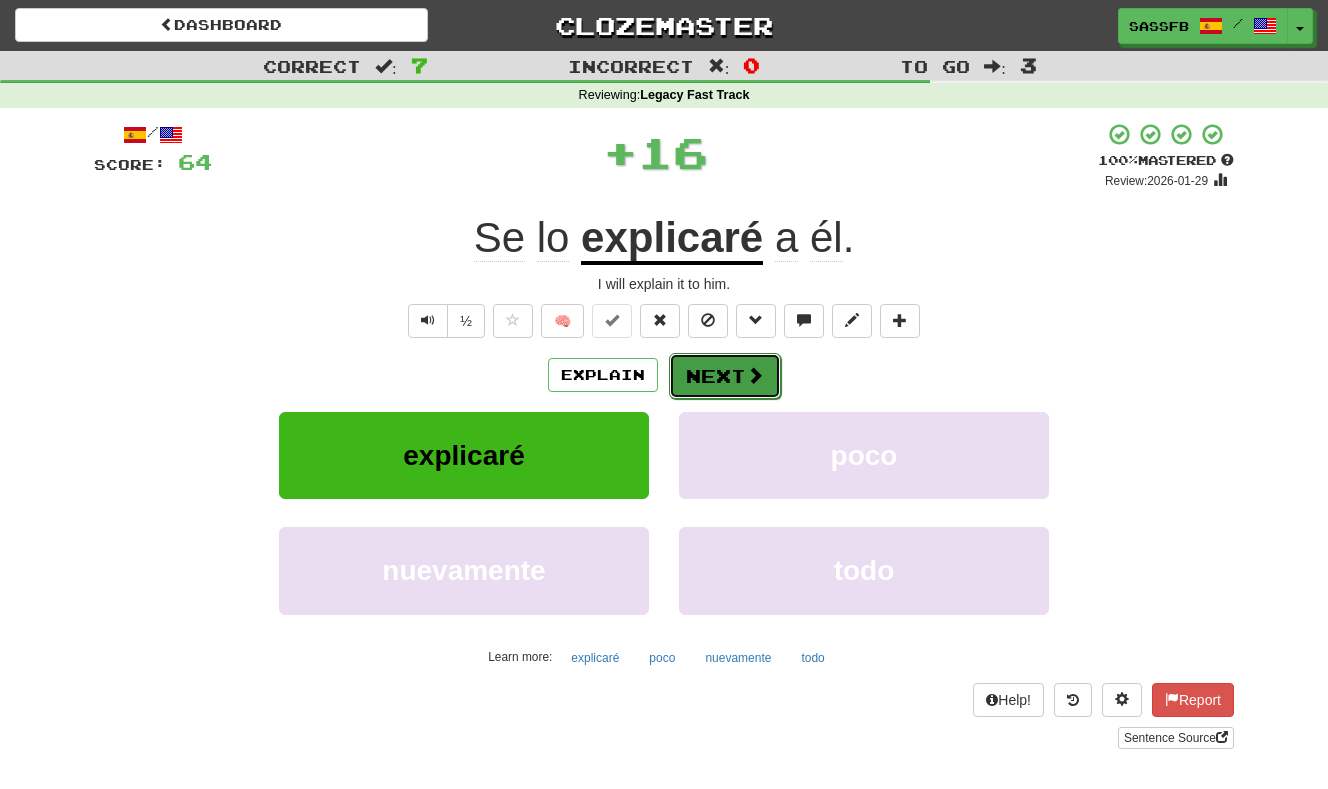 click on "Next" at bounding box center [725, 376] 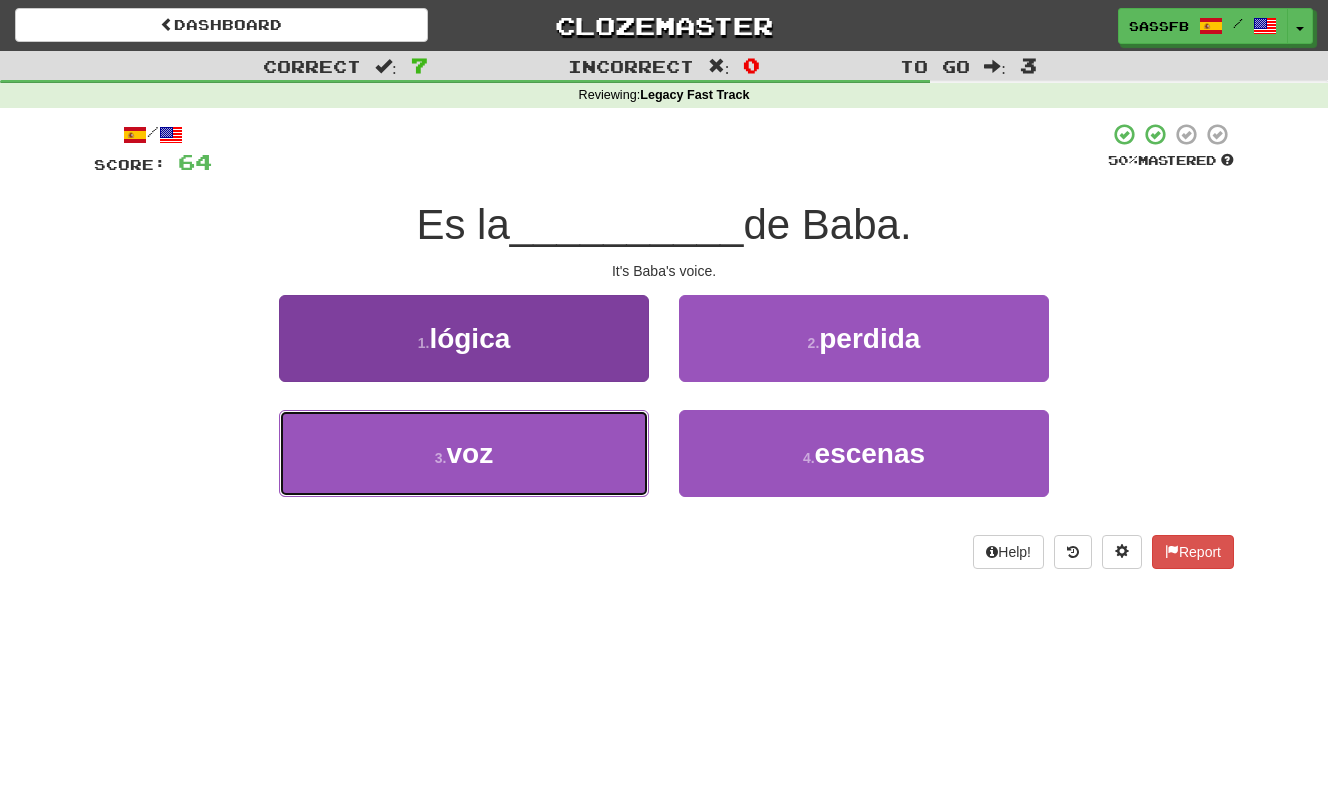 click on "3 .  voz" at bounding box center (464, 453) 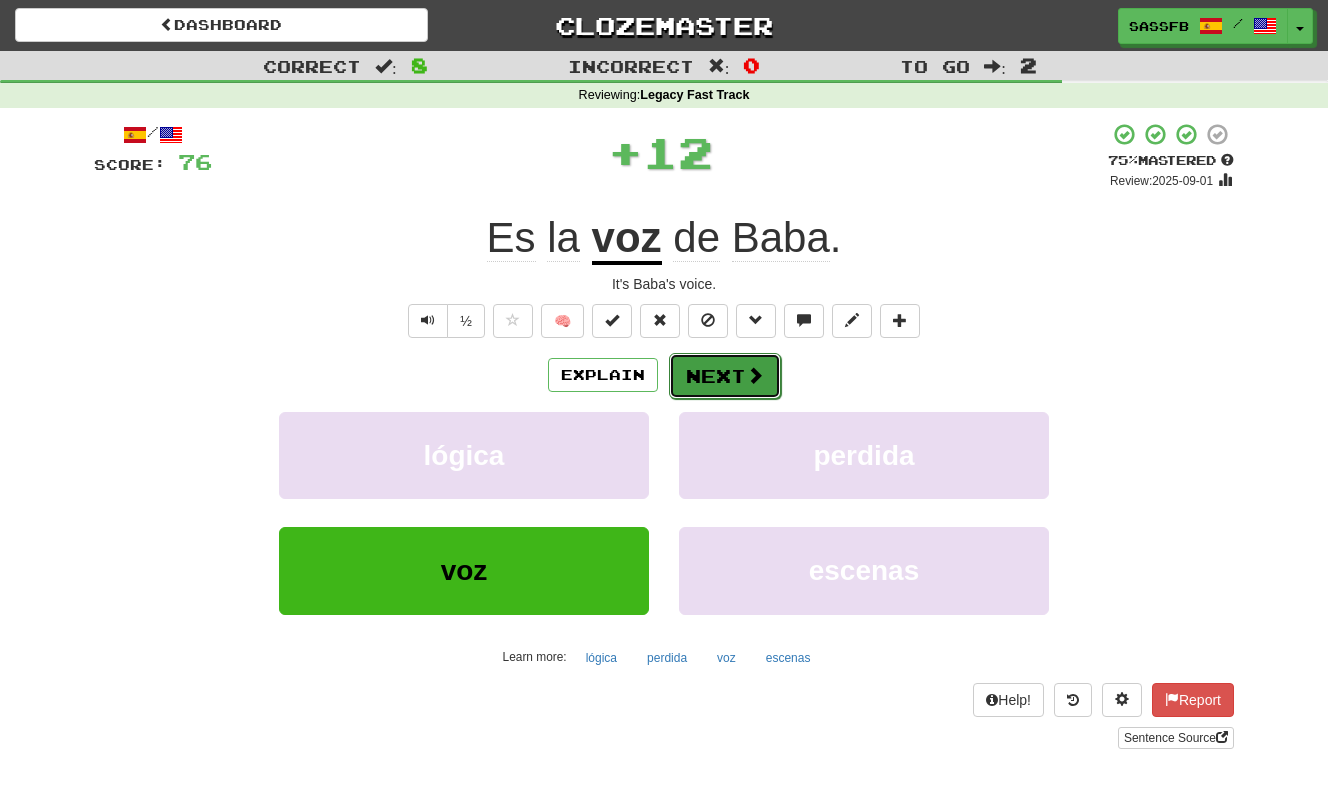 click on "Next" at bounding box center [725, 376] 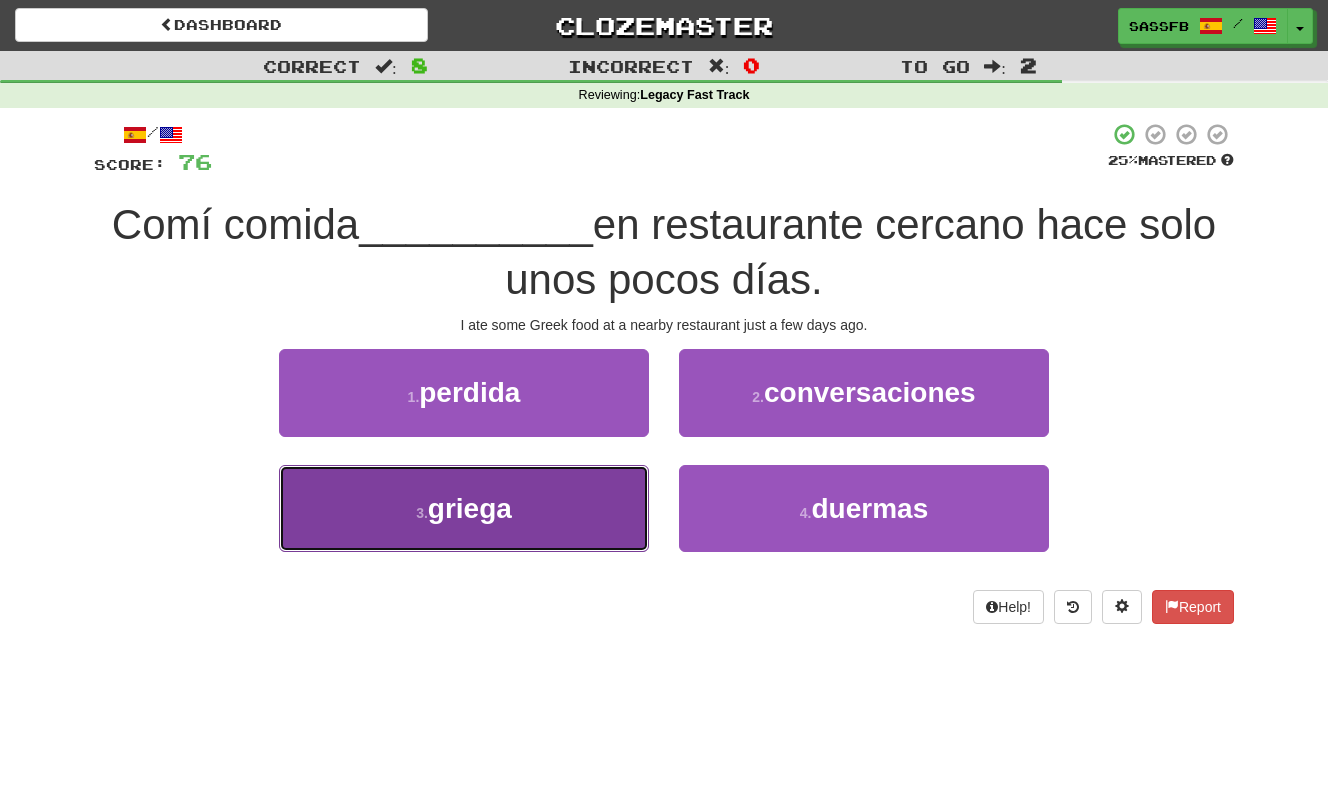 click on "3 .  griega" at bounding box center [464, 508] 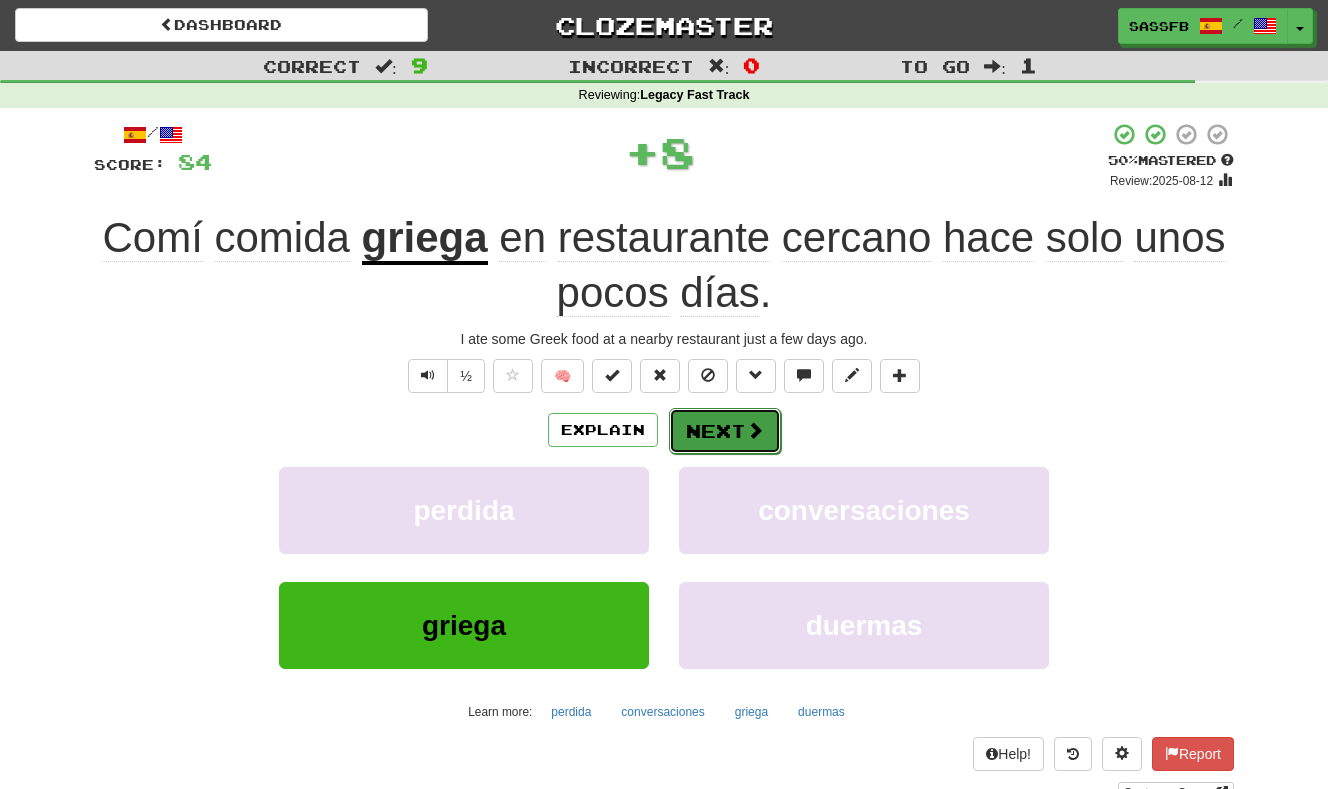 click on "Next" at bounding box center [725, 431] 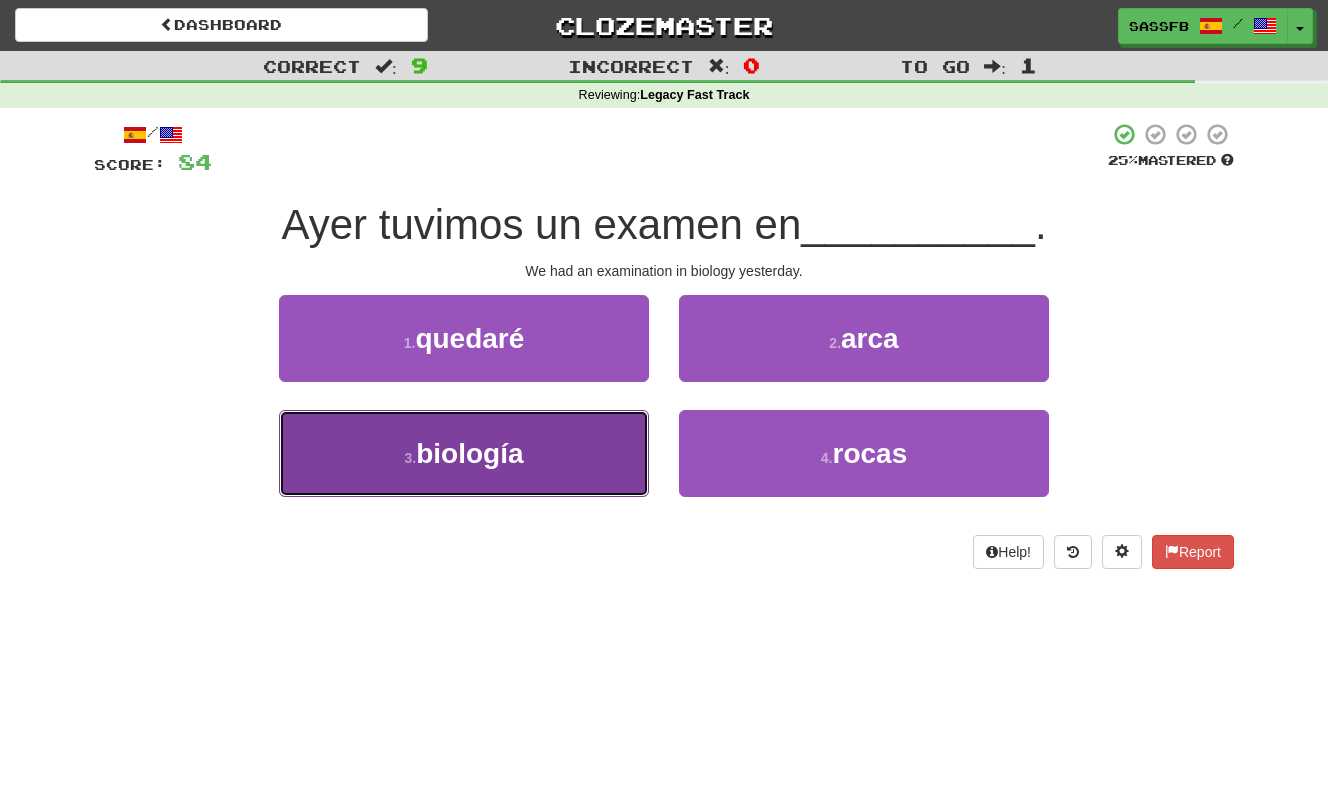 click on "3 .  biología" at bounding box center [464, 453] 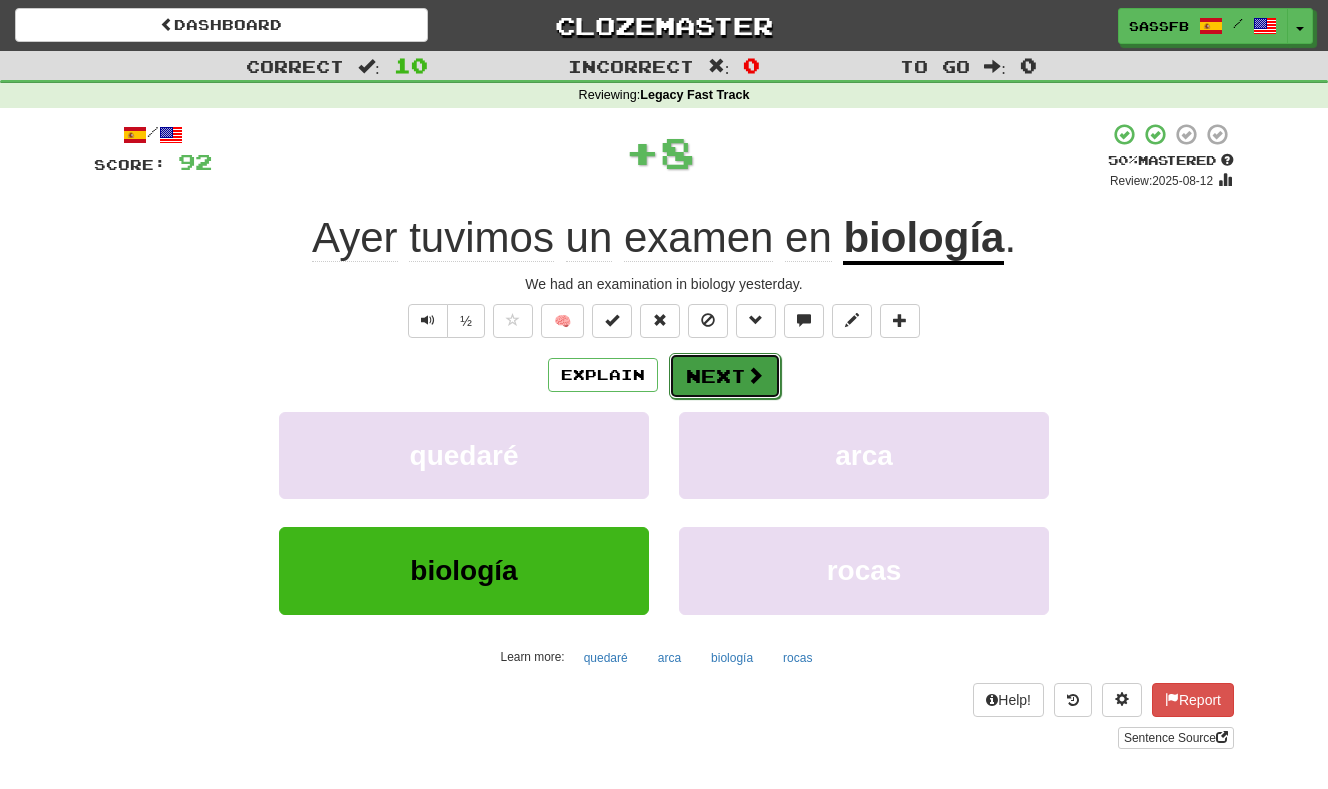 click on "Next" at bounding box center (725, 376) 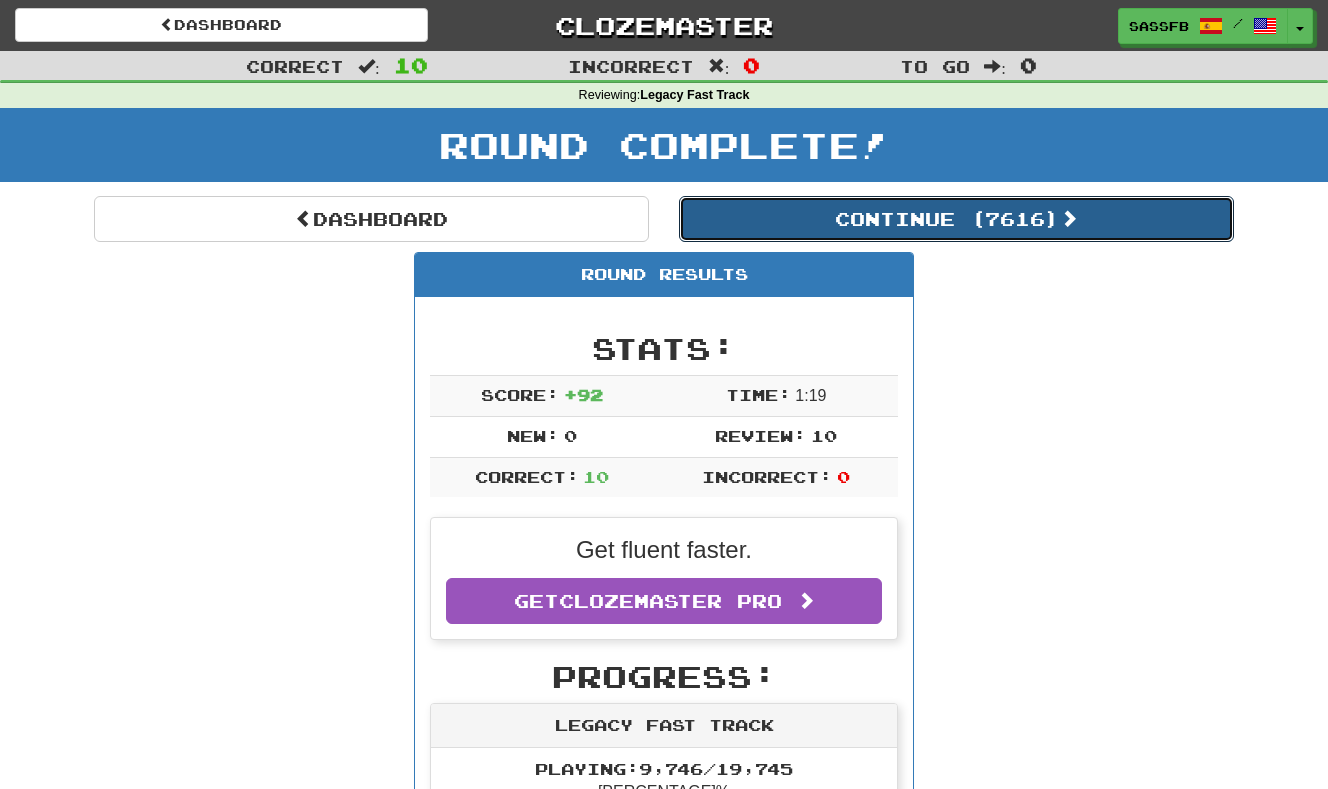 drag, startPoint x: 1126, startPoint y: 220, endPoint x: 1063, endPoint y: 230, distance: 63.788715 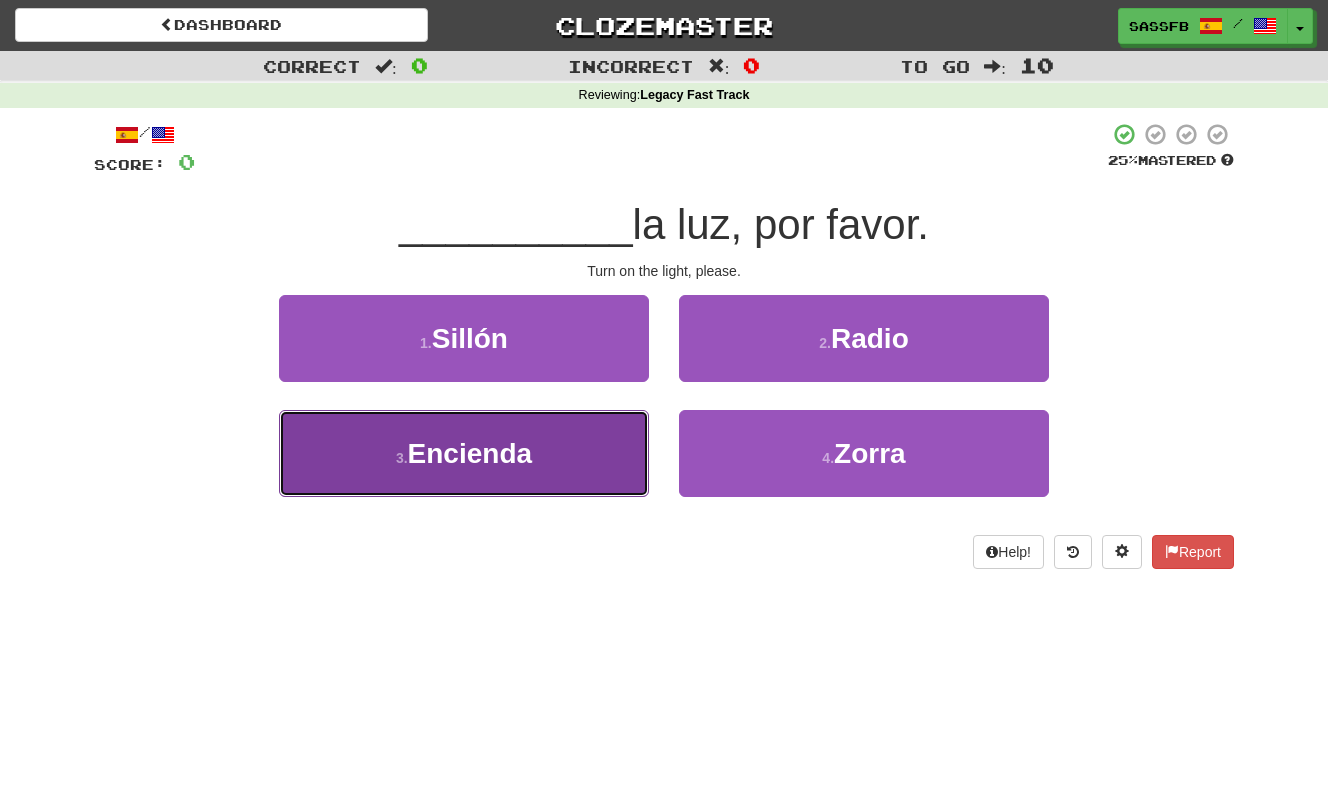 click on "Encienda" at bounding box center (470, 453) 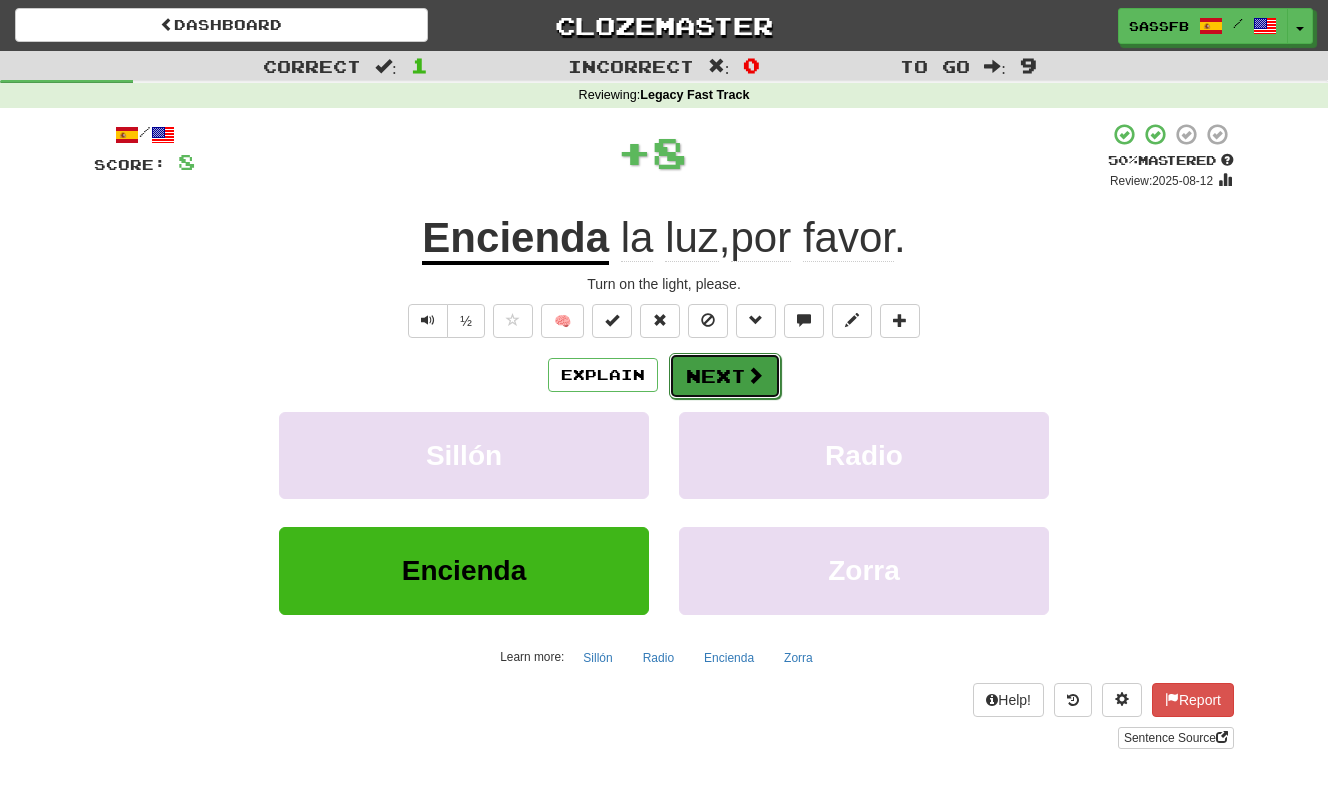 click on "Next" at bounding box center [725, 376] 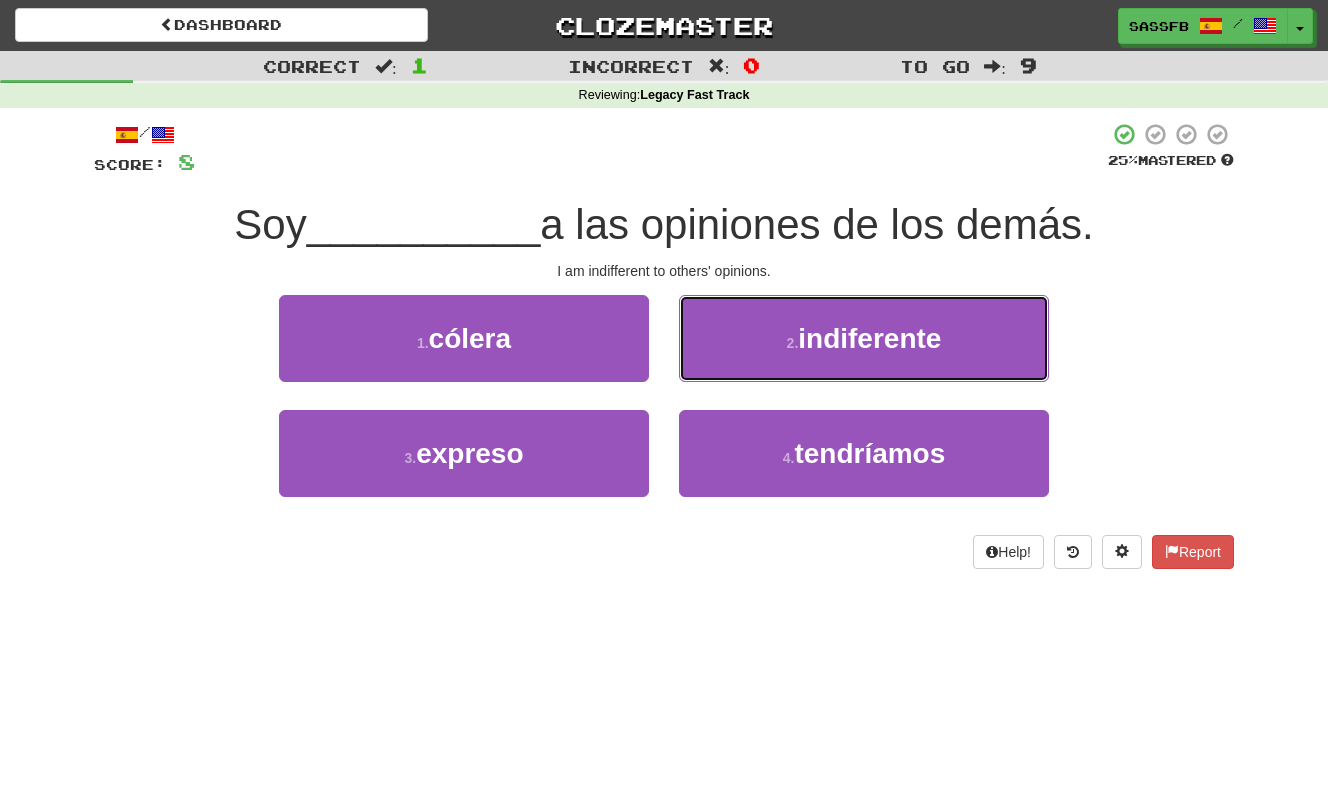 click on "2 .  indiferente" at bounding box center [864, 338] 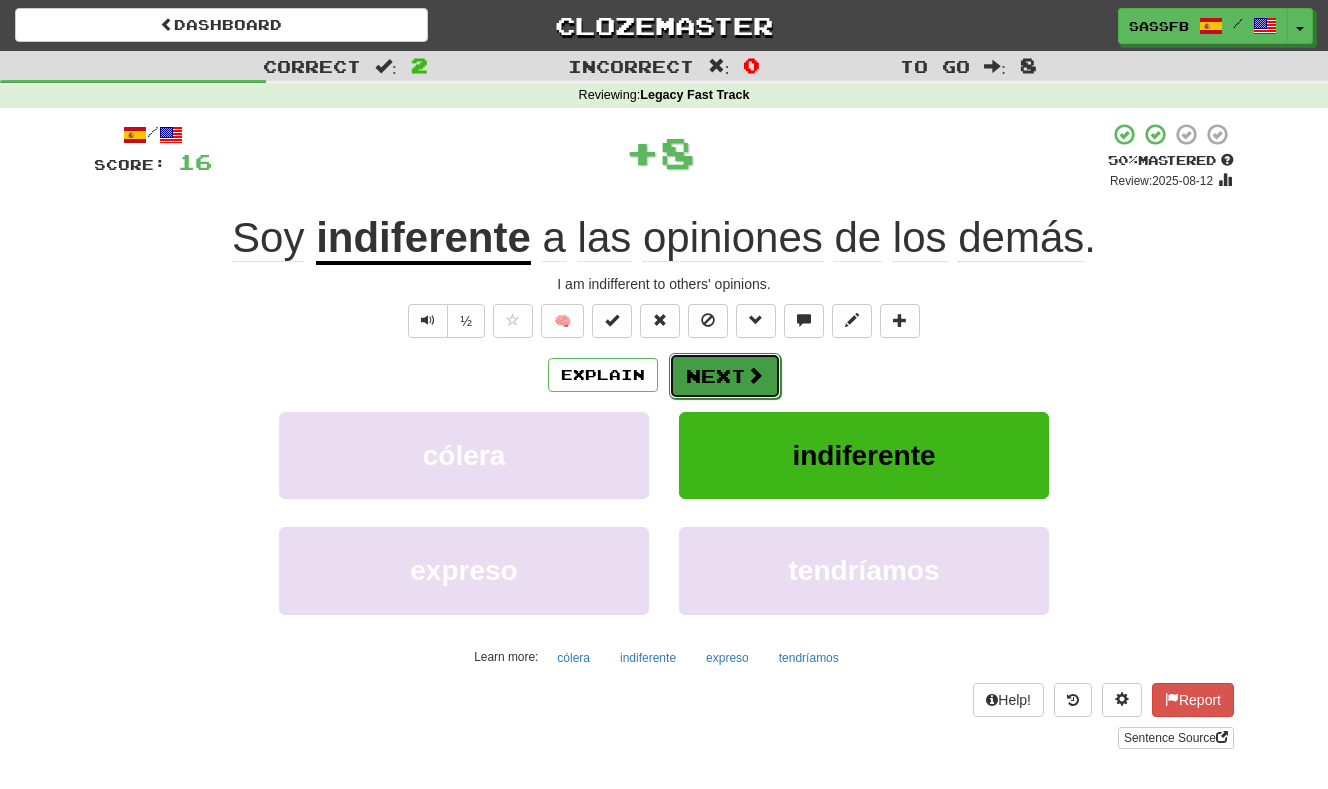 click at bounding box center (755, 375) 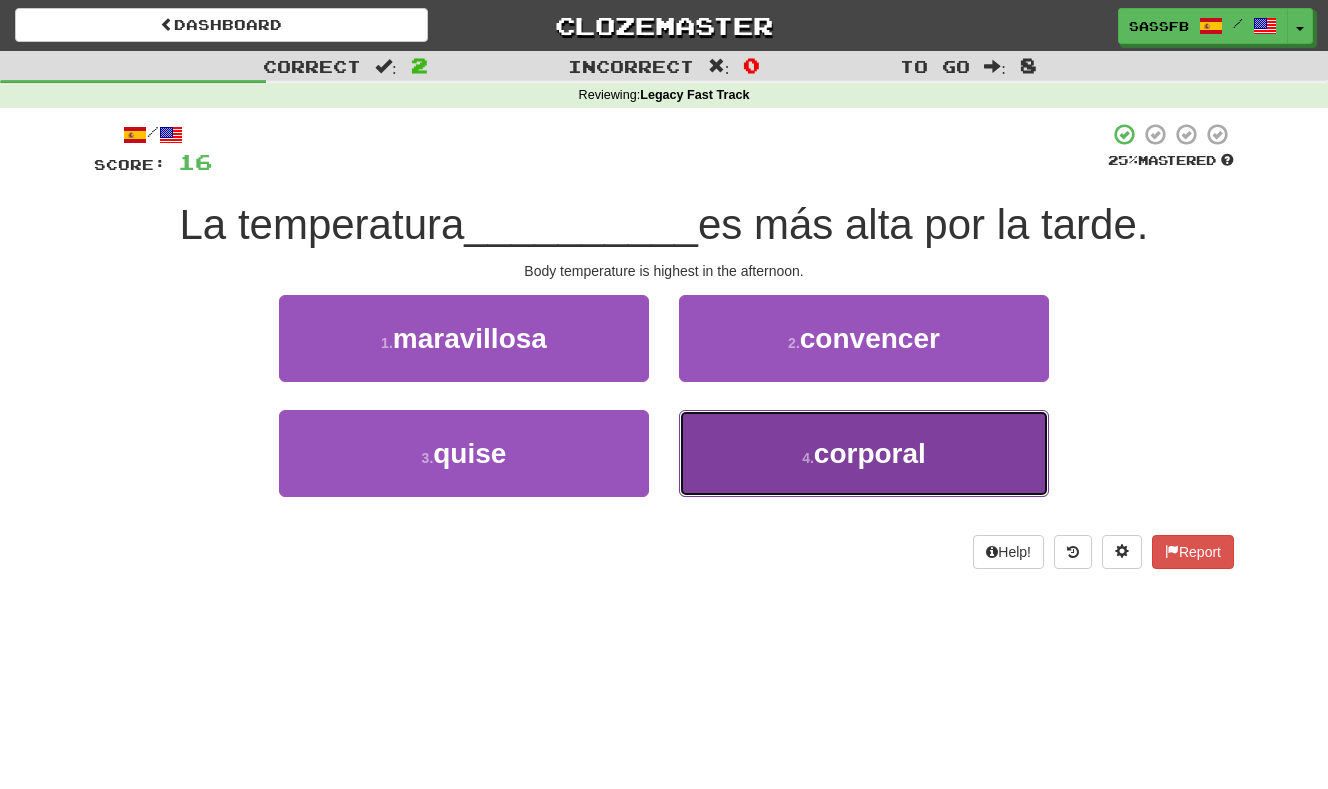click on "4 .  corporal" at bounding box center (864, 453) 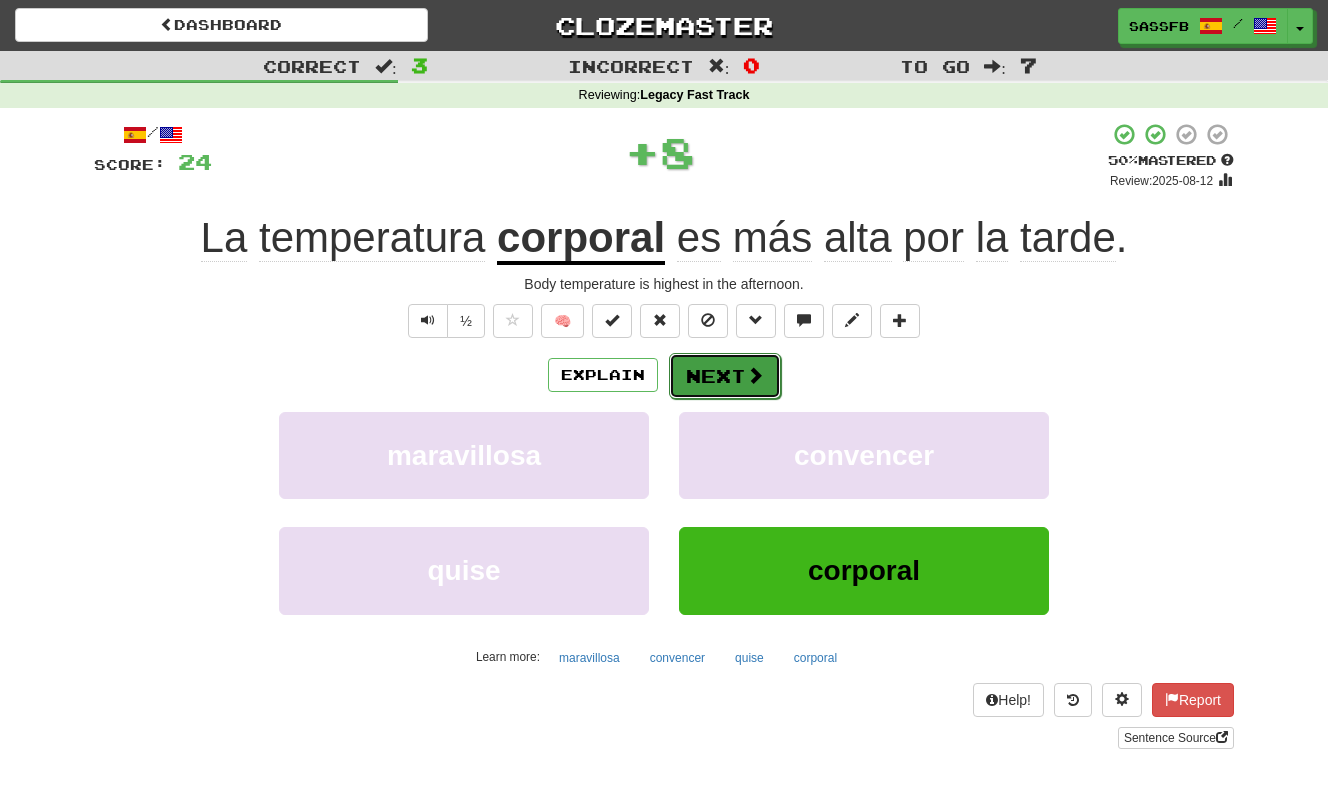 click on "Next" at bounding box center [725, 376] 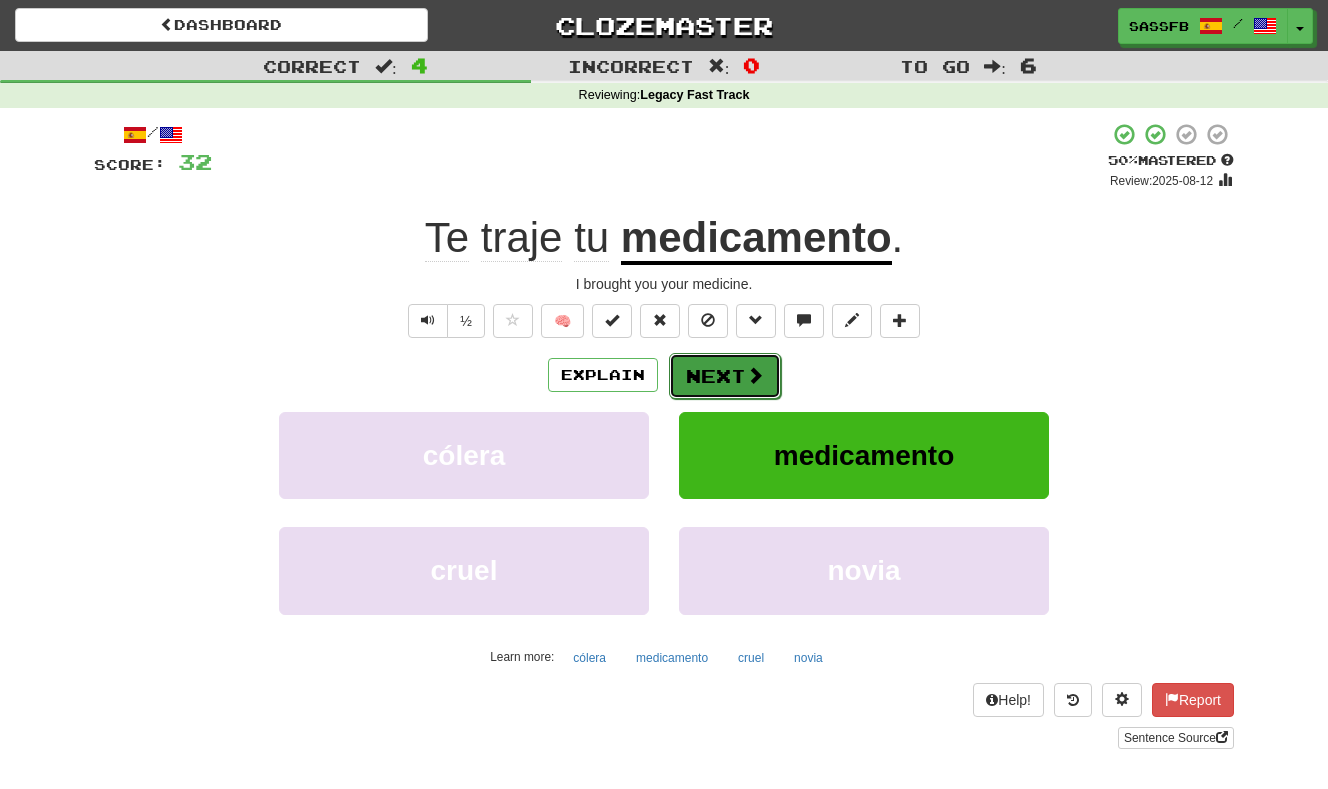 click on "Next" at bounding box center [725, 376] 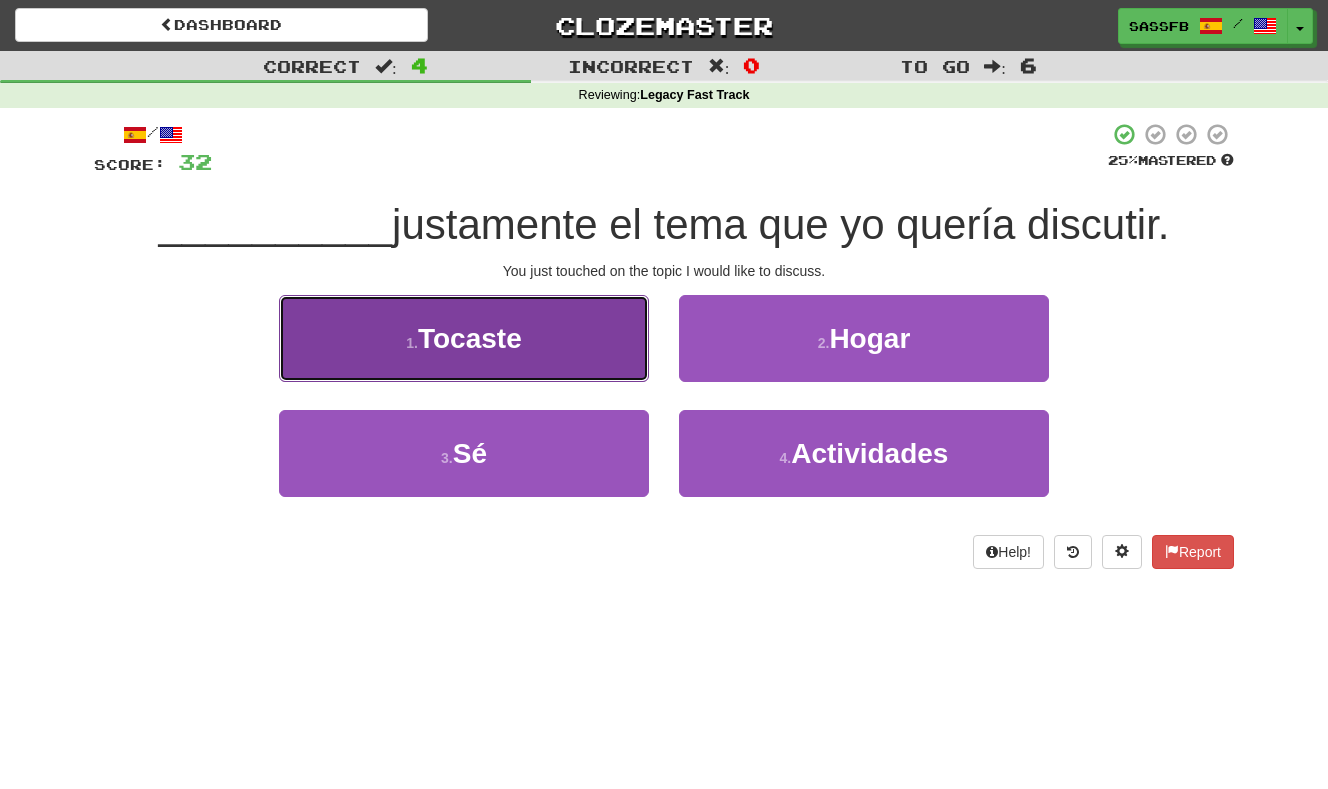 click on "Tocaste" at bounding box center (470, 338) 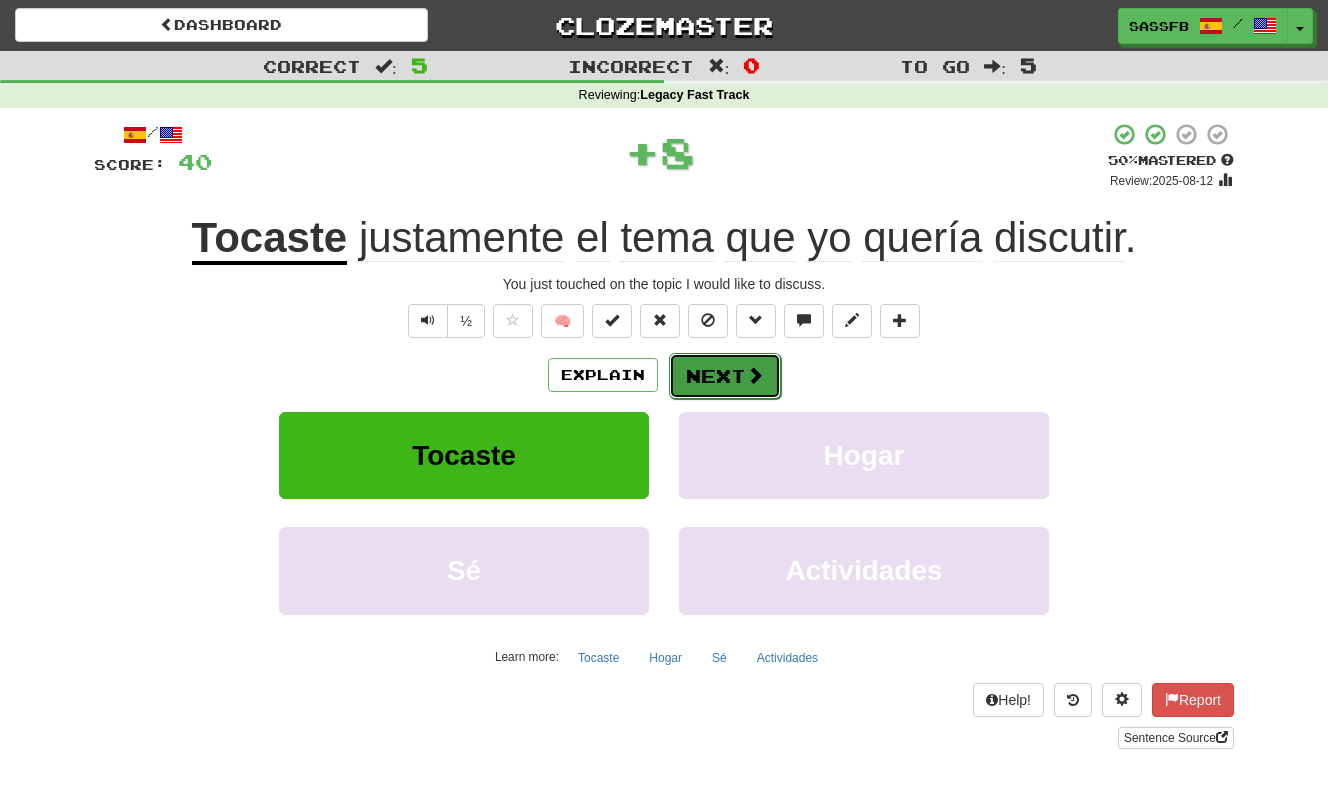 click on "Next" at bounding box center [725, 376] 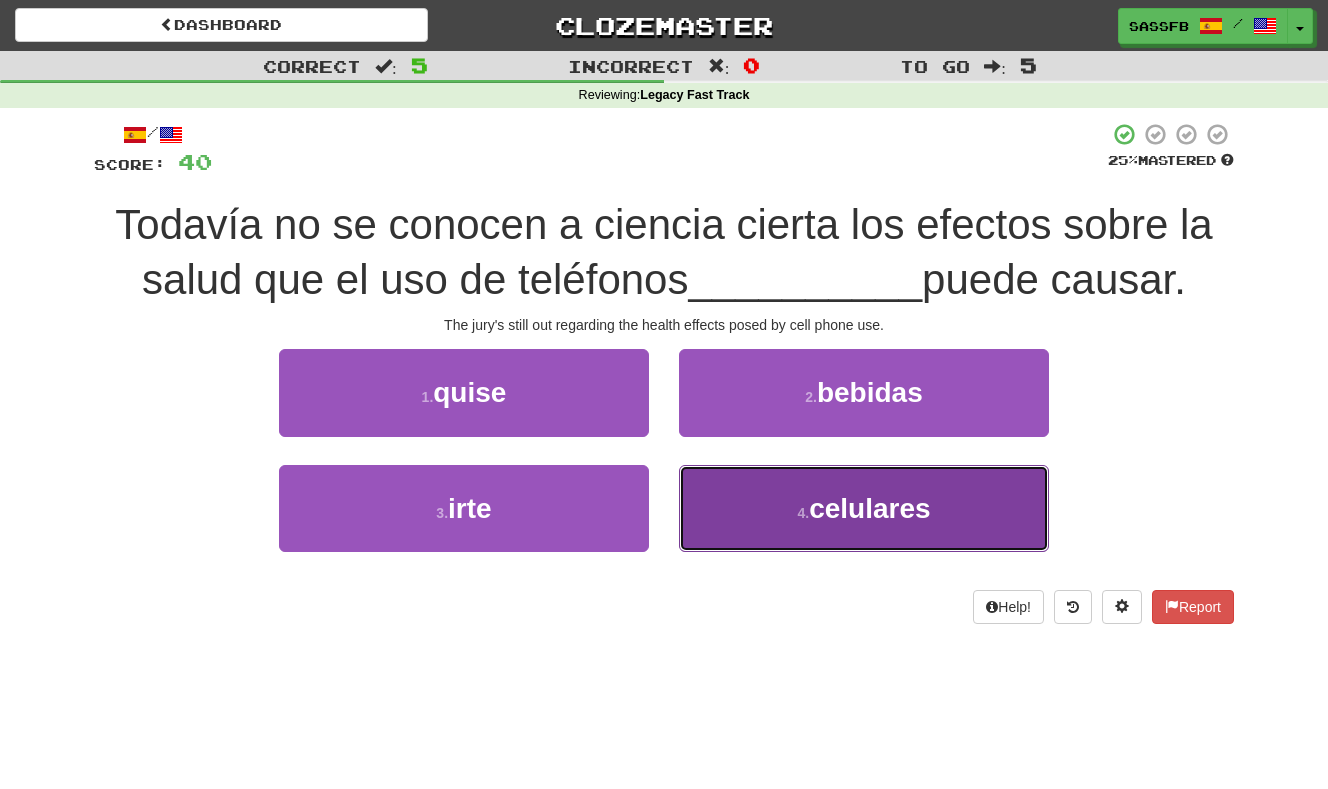 click on "4 .  celulares" at bounding box center [864, 508] 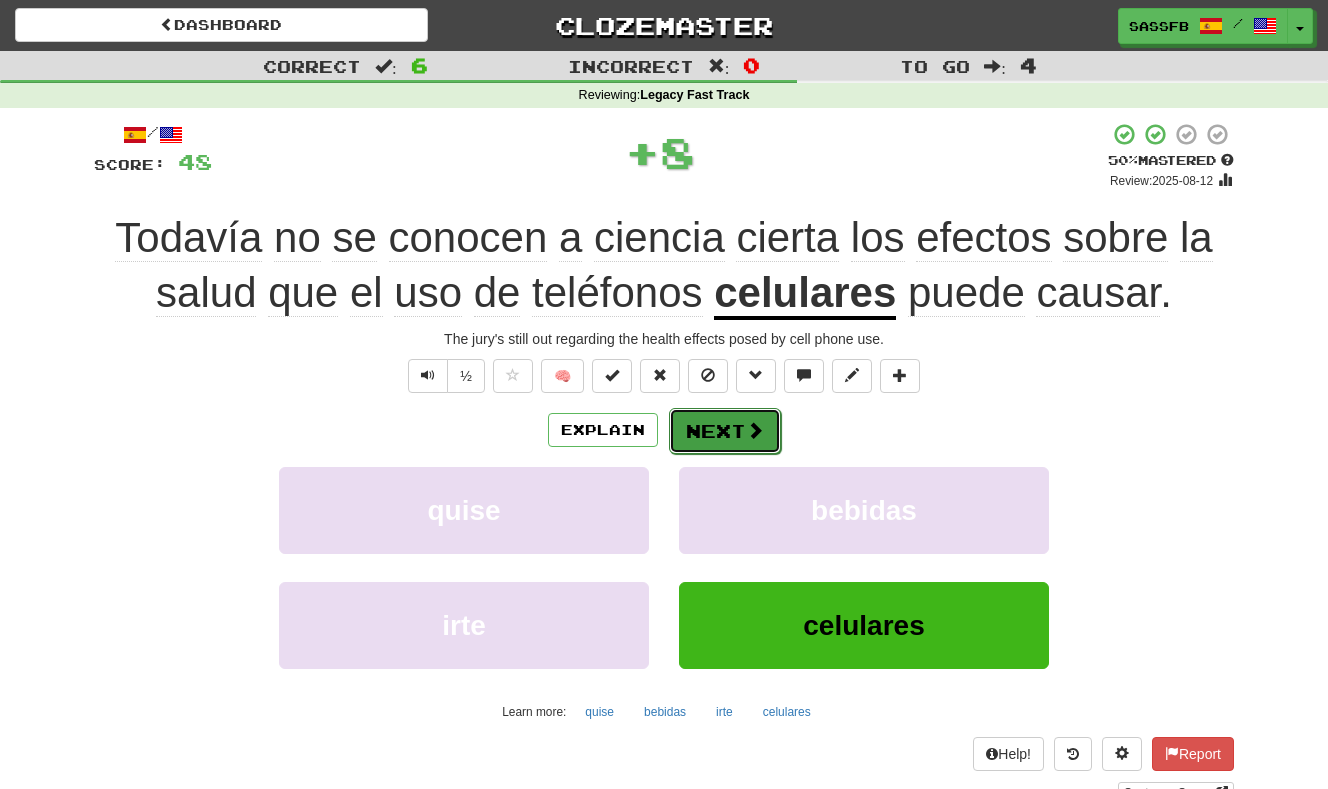 click on "Next" at bounding box center (725, 431) 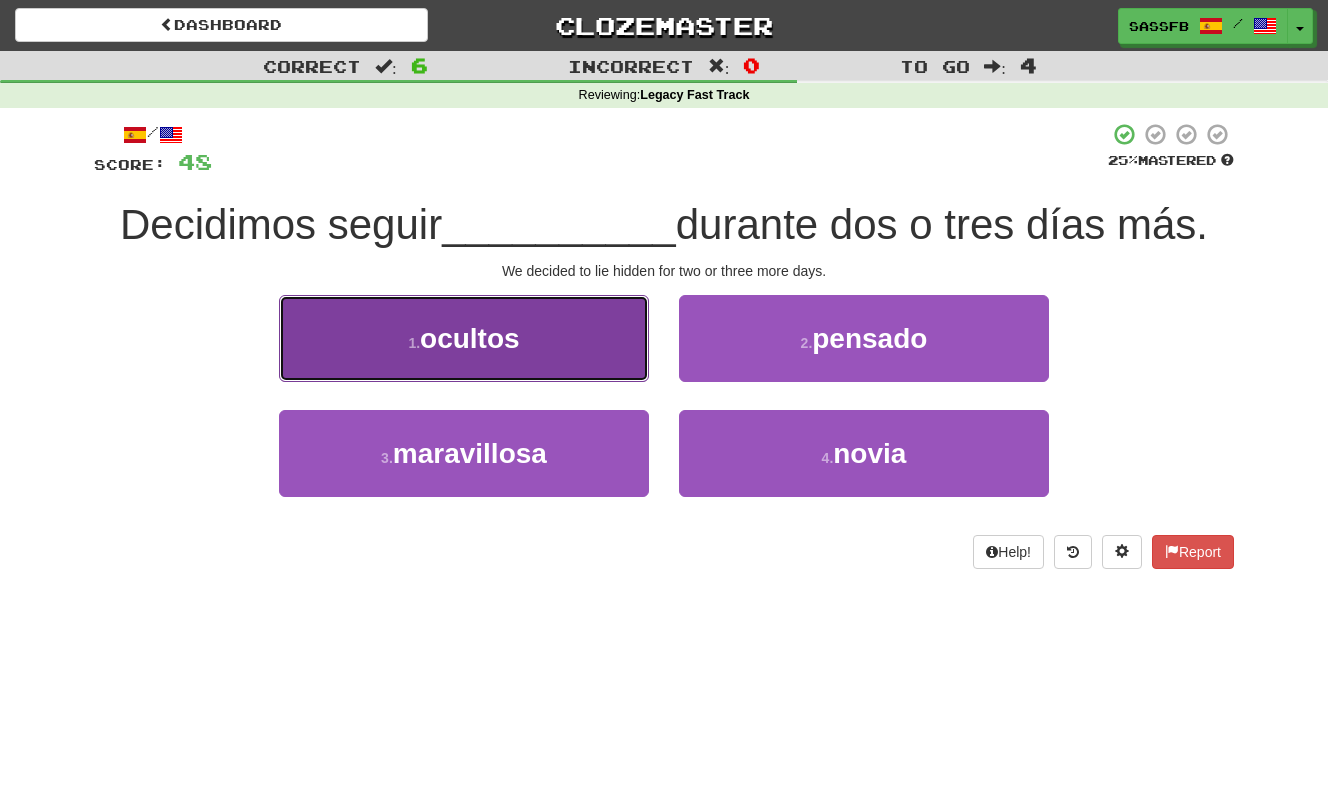 click on "1 .  ocultos" at bounding box center [464, 338] 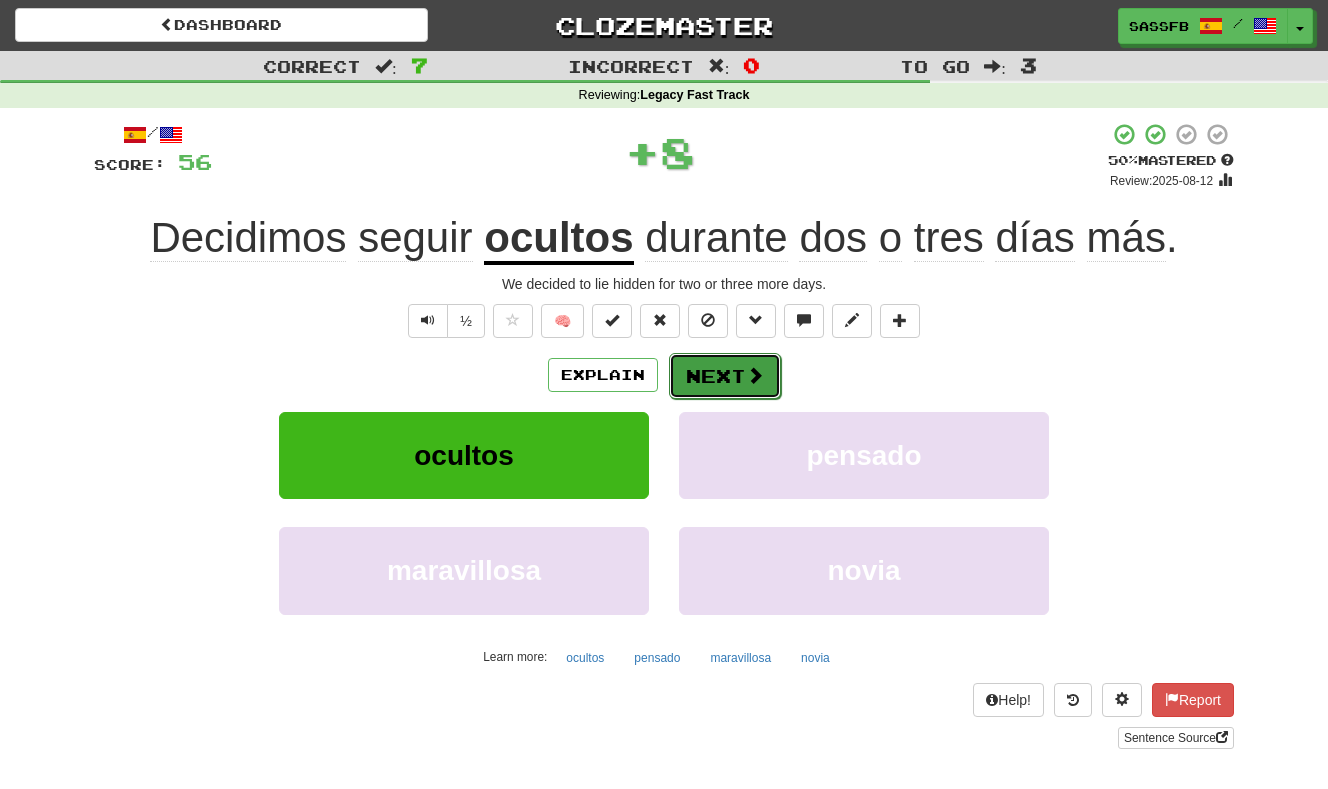 click on "Next" at bounding box center [725, 376] 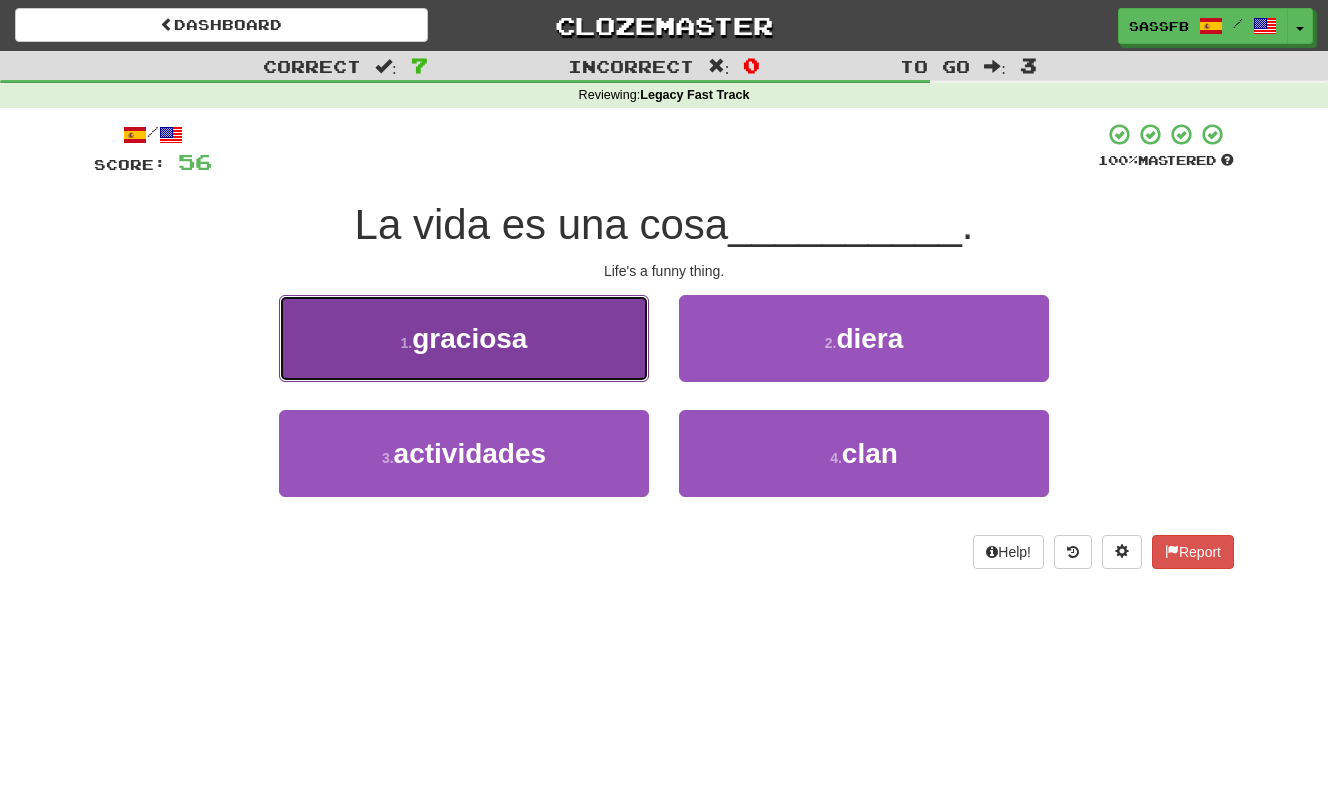 click on "1 .  graciosa" at bounding box center [464, 338] 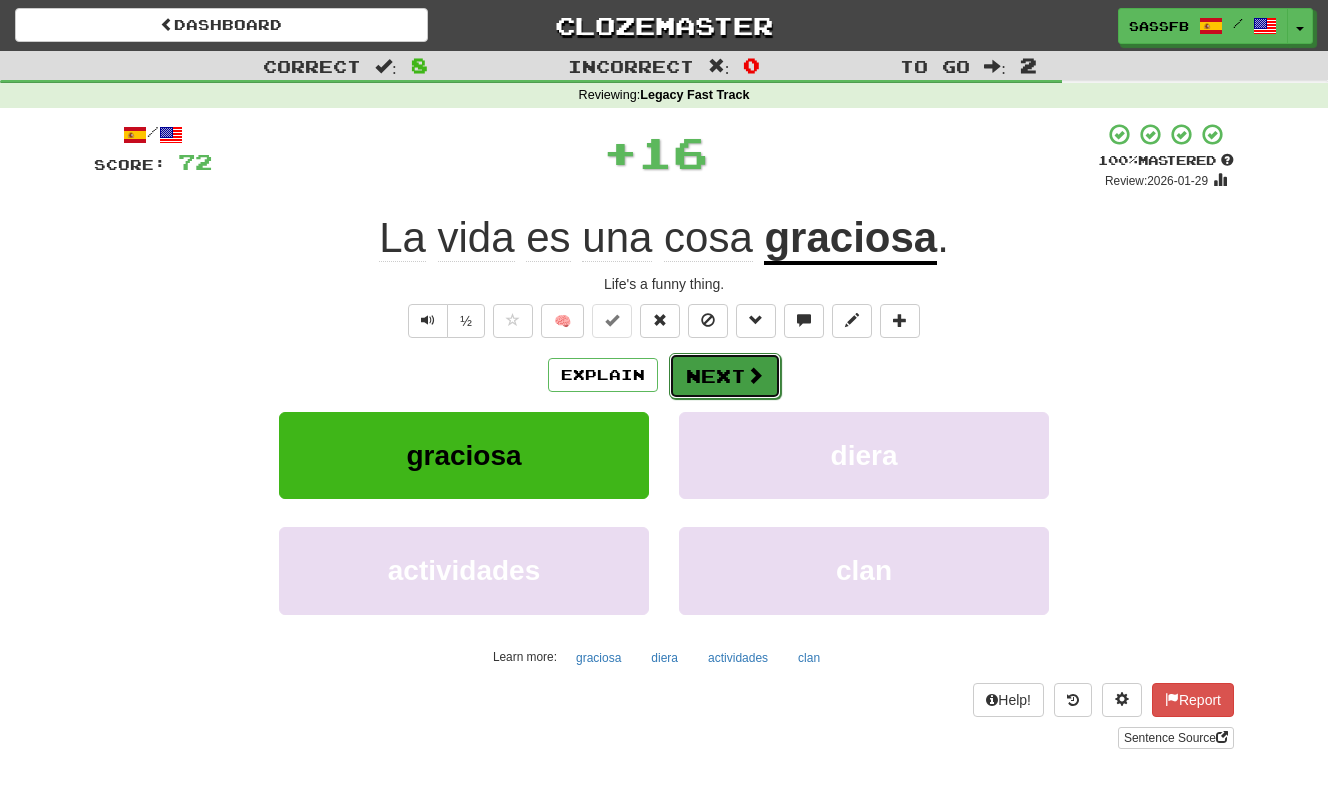 click on "Next" at bounding box center [725, 376] 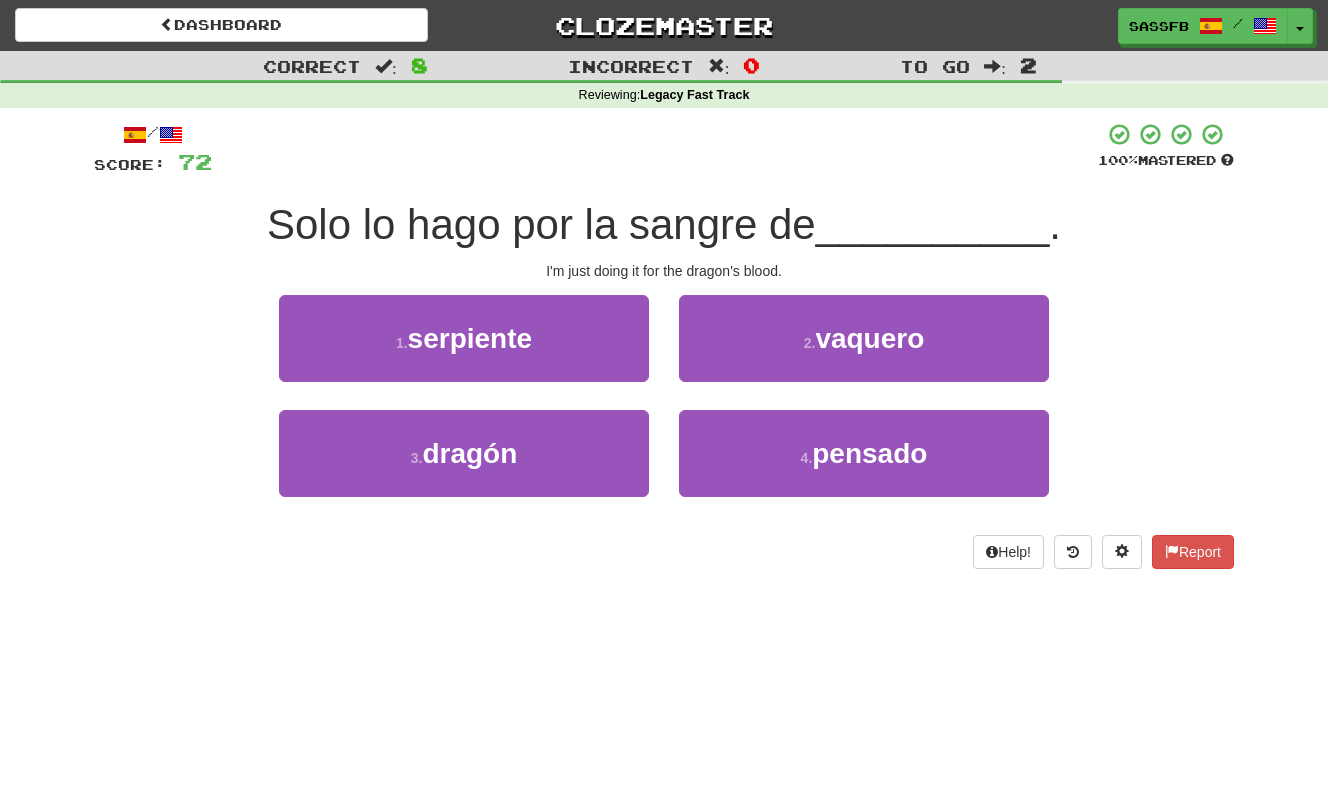 click on "3 .  dragón" at bounding box center (464, 467) 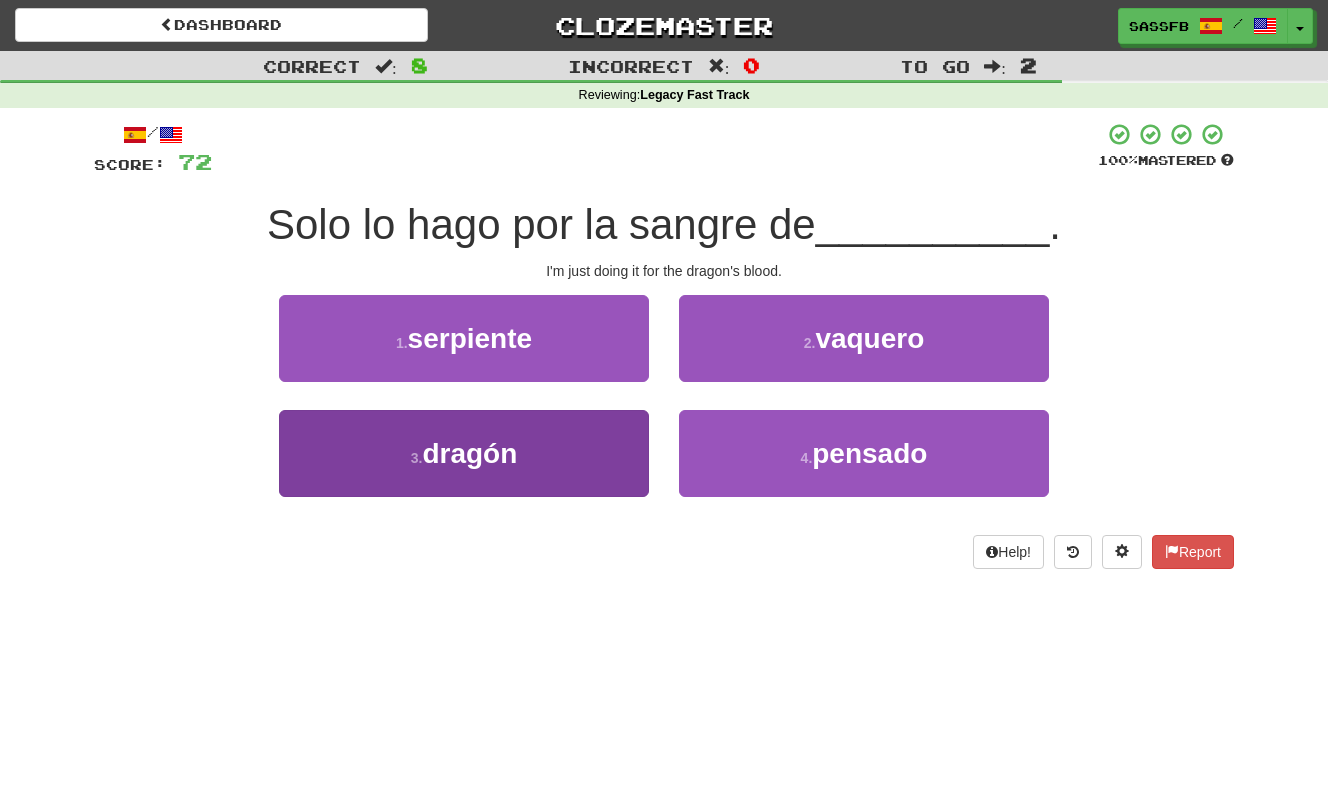 click on "3 .  dragón" at bounding box center [464, 467] 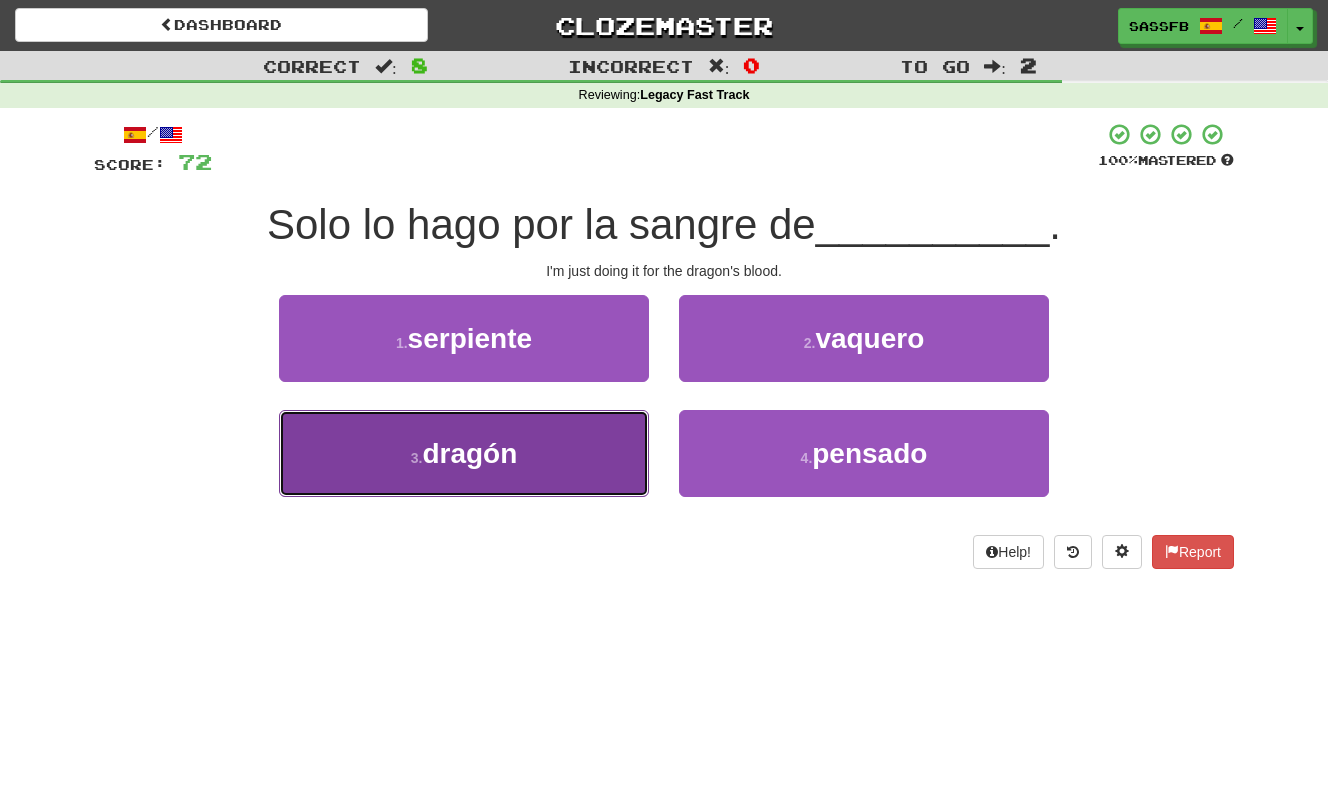 click on "3 .  dragón" at bounding box center (464, 453) 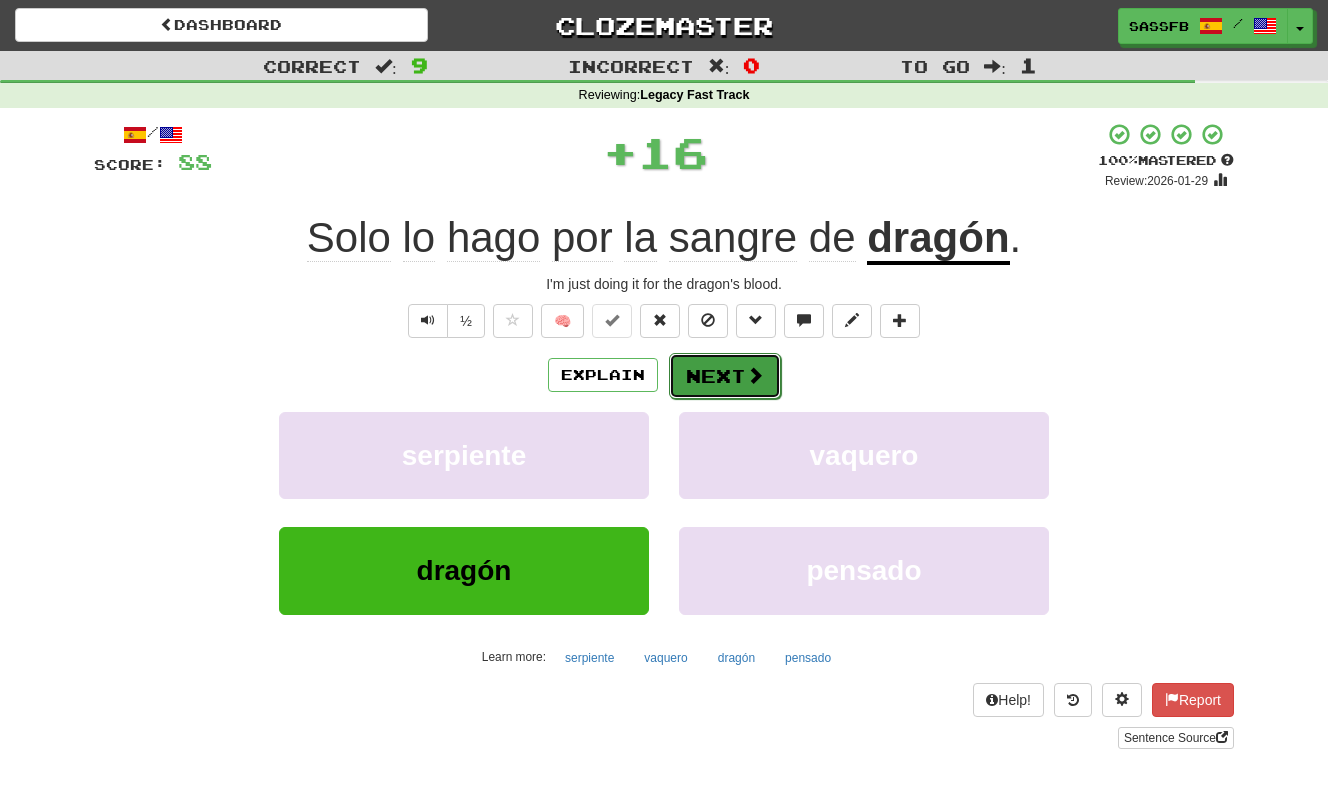 click on "Next" at bounding box center [725, 376] 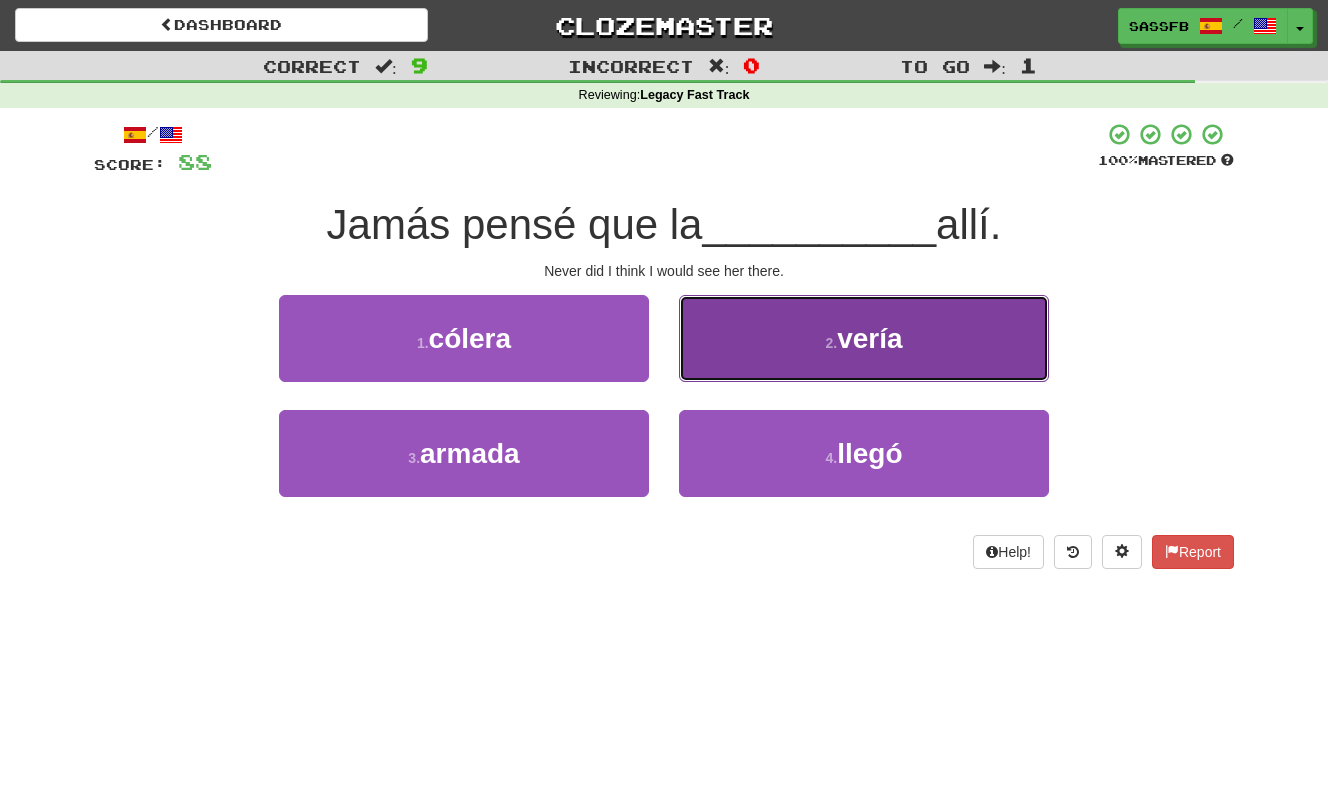 click on "2 .  vería" at bounding box center (864, 338) 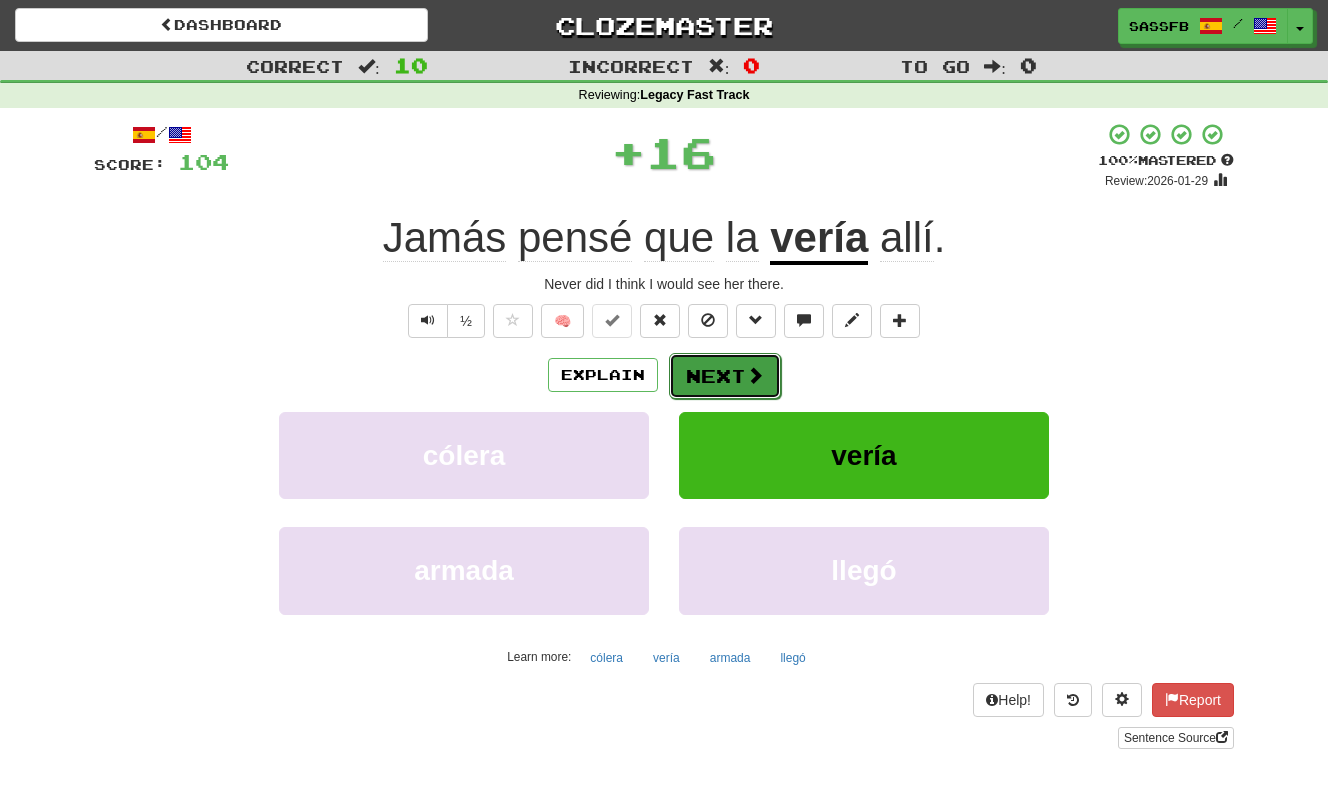 click on "Next" at bounding box center [725, 376] 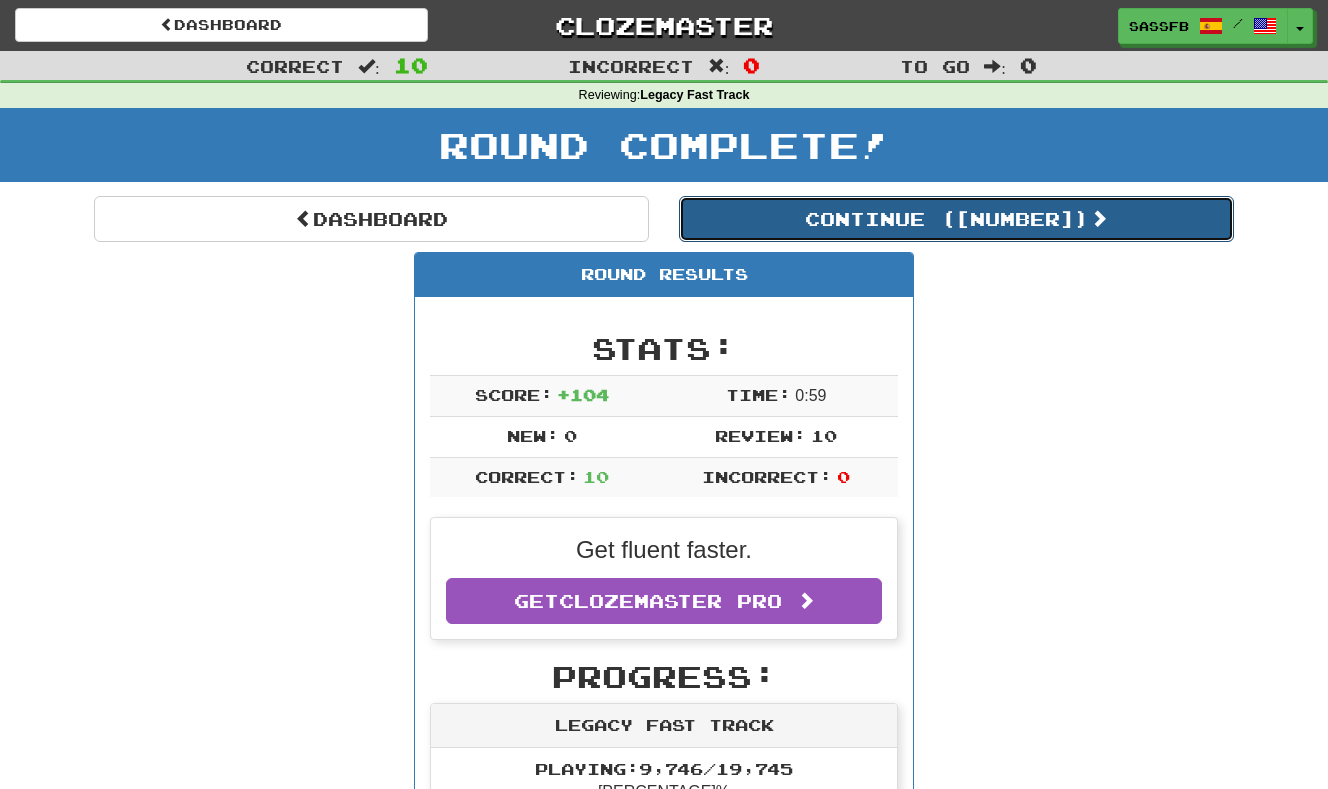 click on "Continue ( [NUMBER] )" at bounding box center (956, 219) 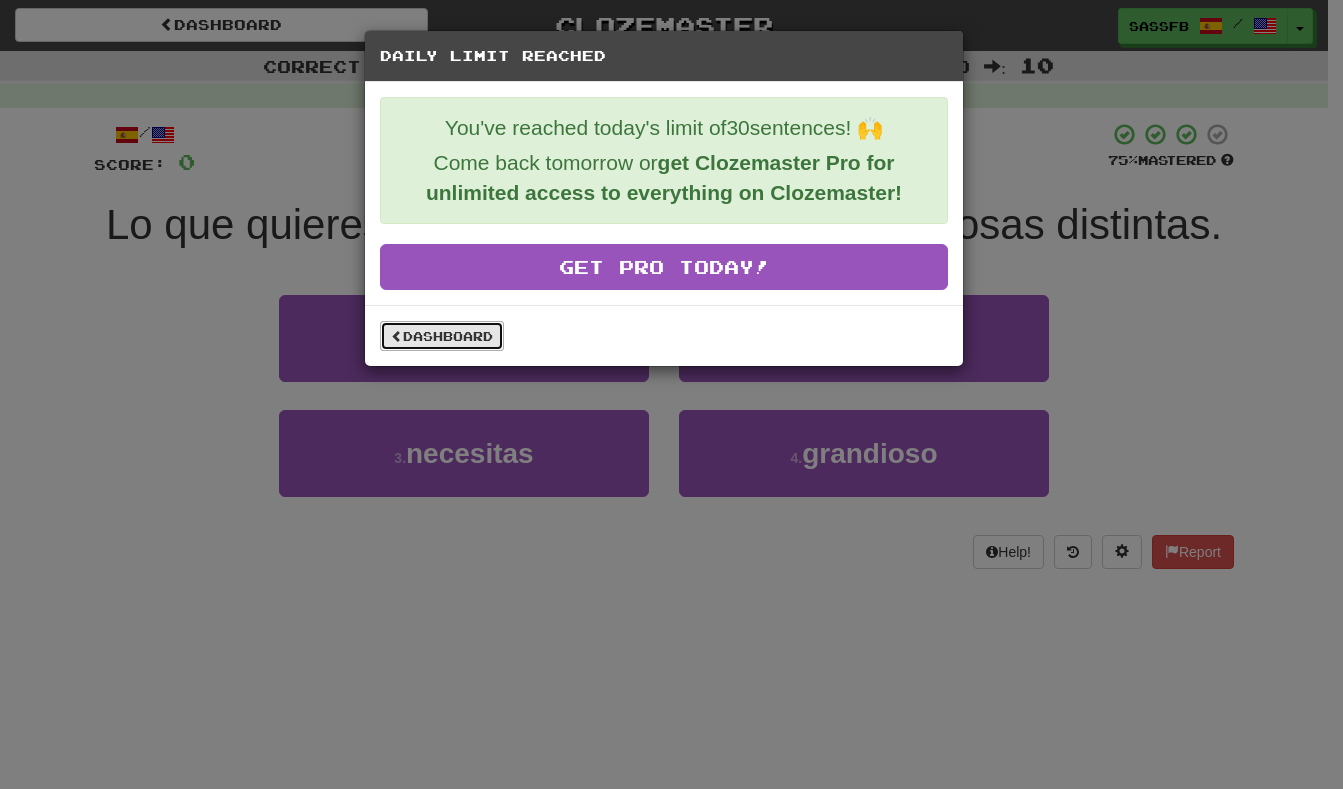 click on "Dashboard" at bounding box center [442, 336] 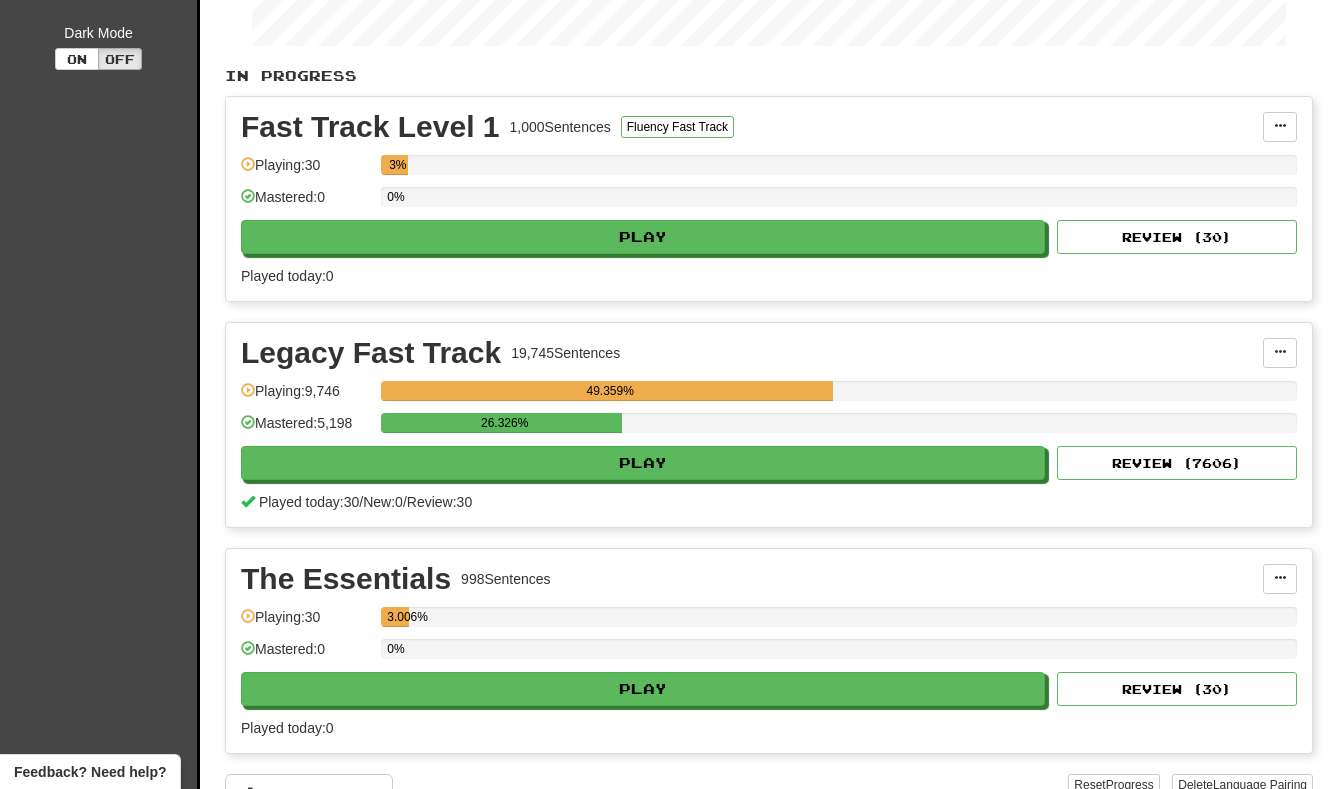 scroll, scrollTop: 367, scrollLeft: 0, axis: vertical 